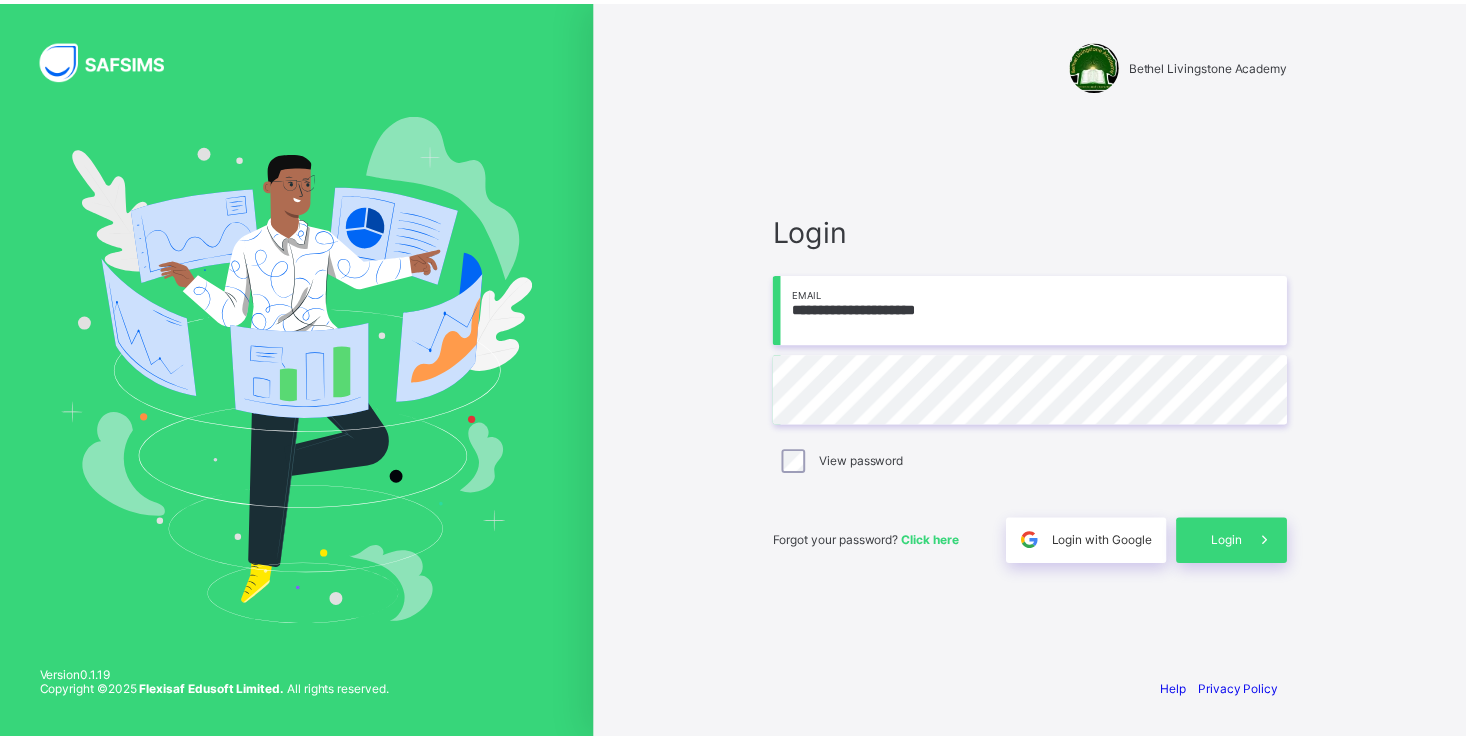 scroll, scrollTop: 0, scrollLeft: 0, axis: both 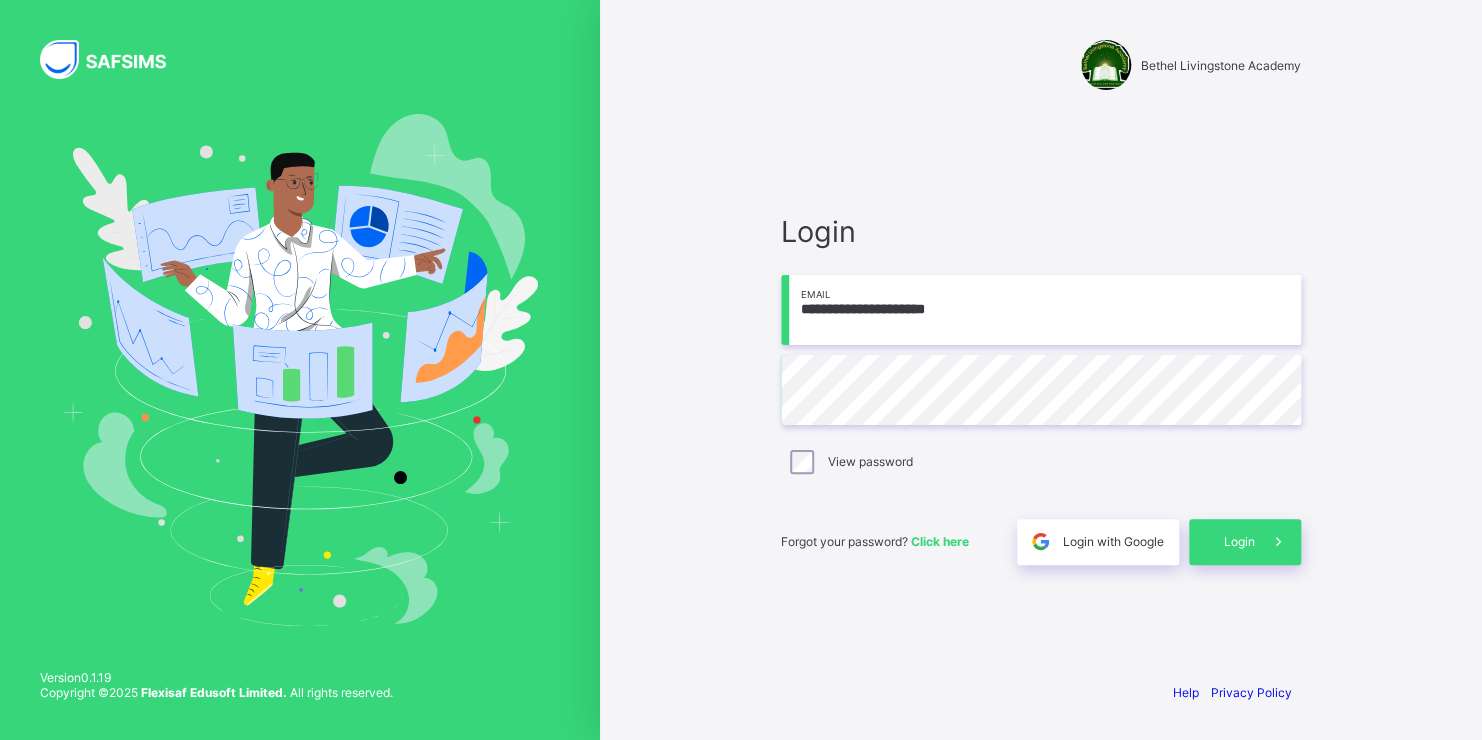click on "View password" at bounding box center (870, 461) 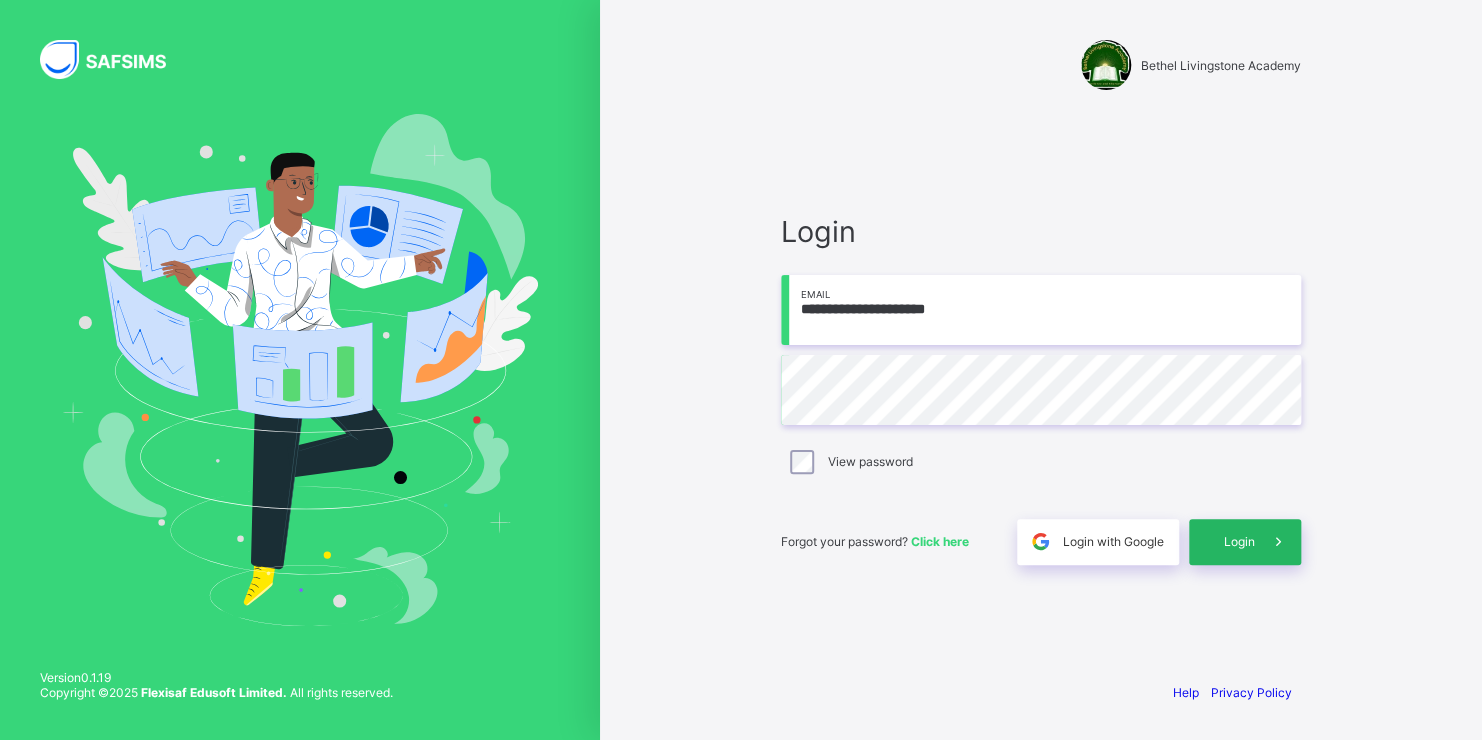click on "Login" at bounding box center (1239, 541) 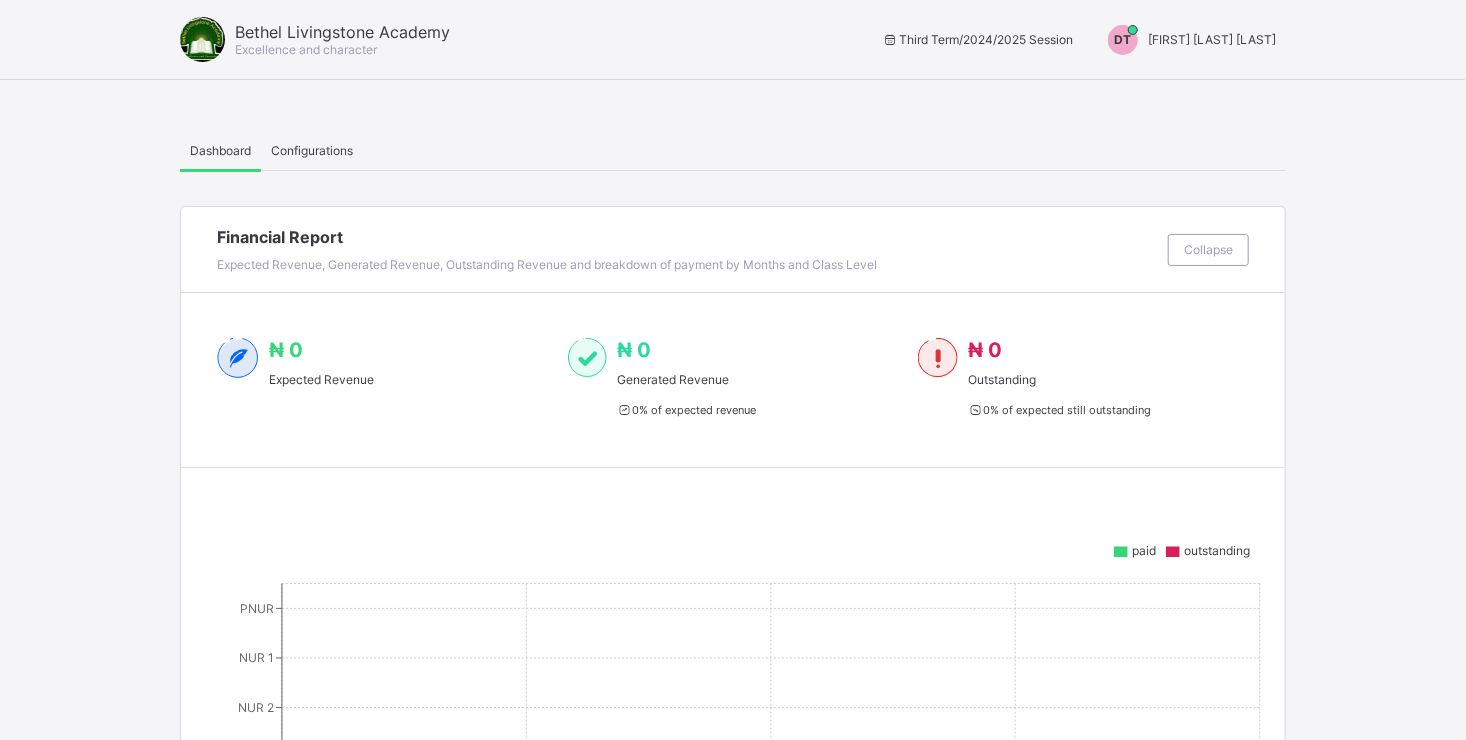 click on "[FIRST] [LAST] [LAST]" at bounding box center (1212, 39) 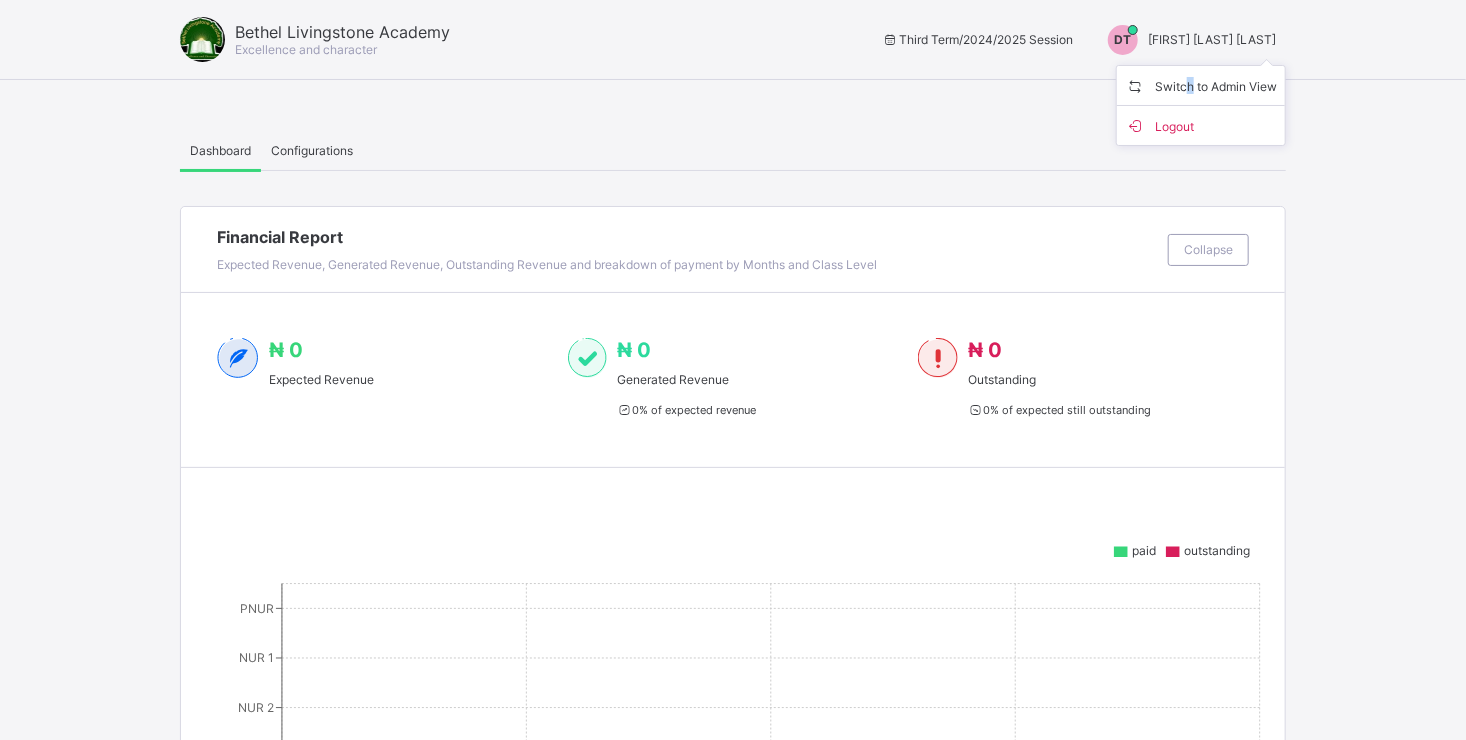 drag, startPoint x: 1203, startPoint y: 80, endPoint x: 1191, endPoint y: 75, distance: 13 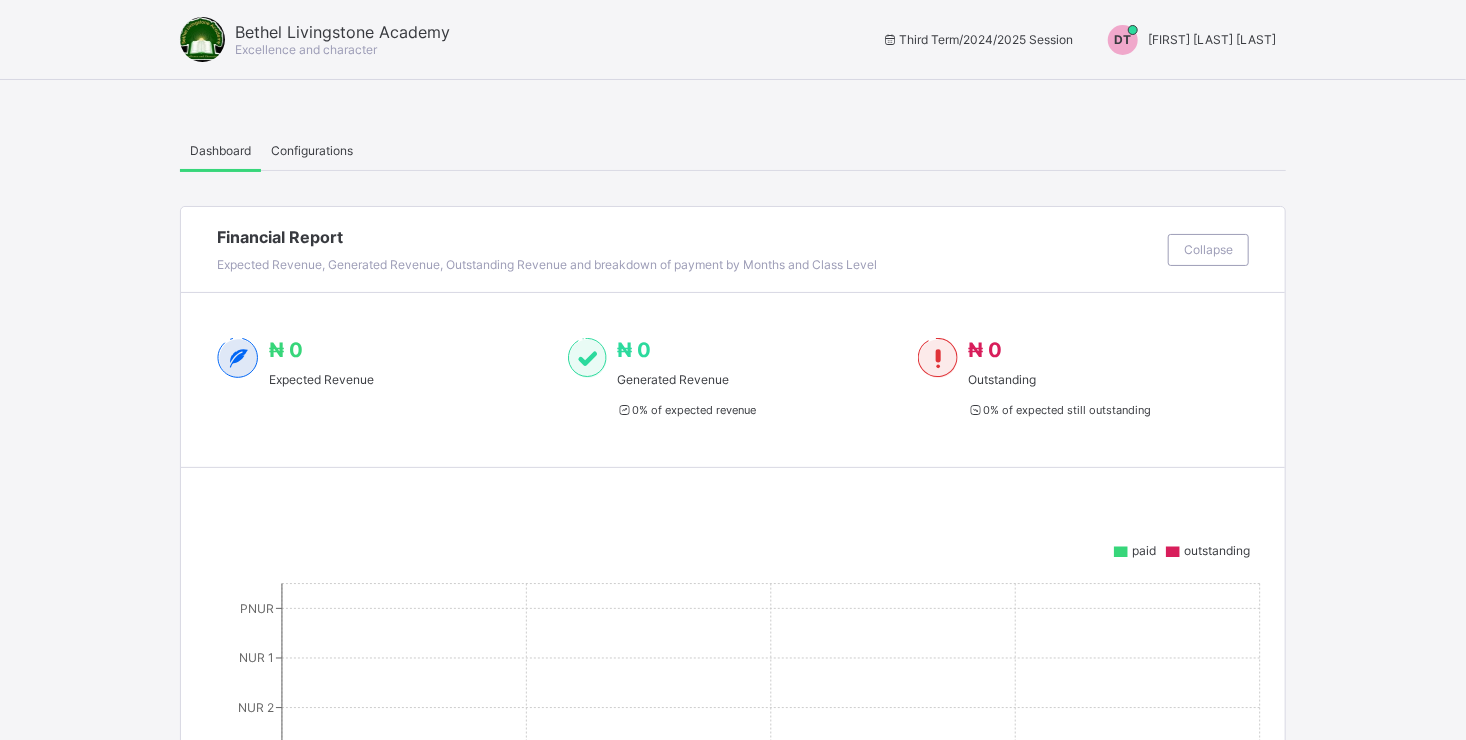 click on "[FIRST] [LAST]" at bounding box center (1187, 40) 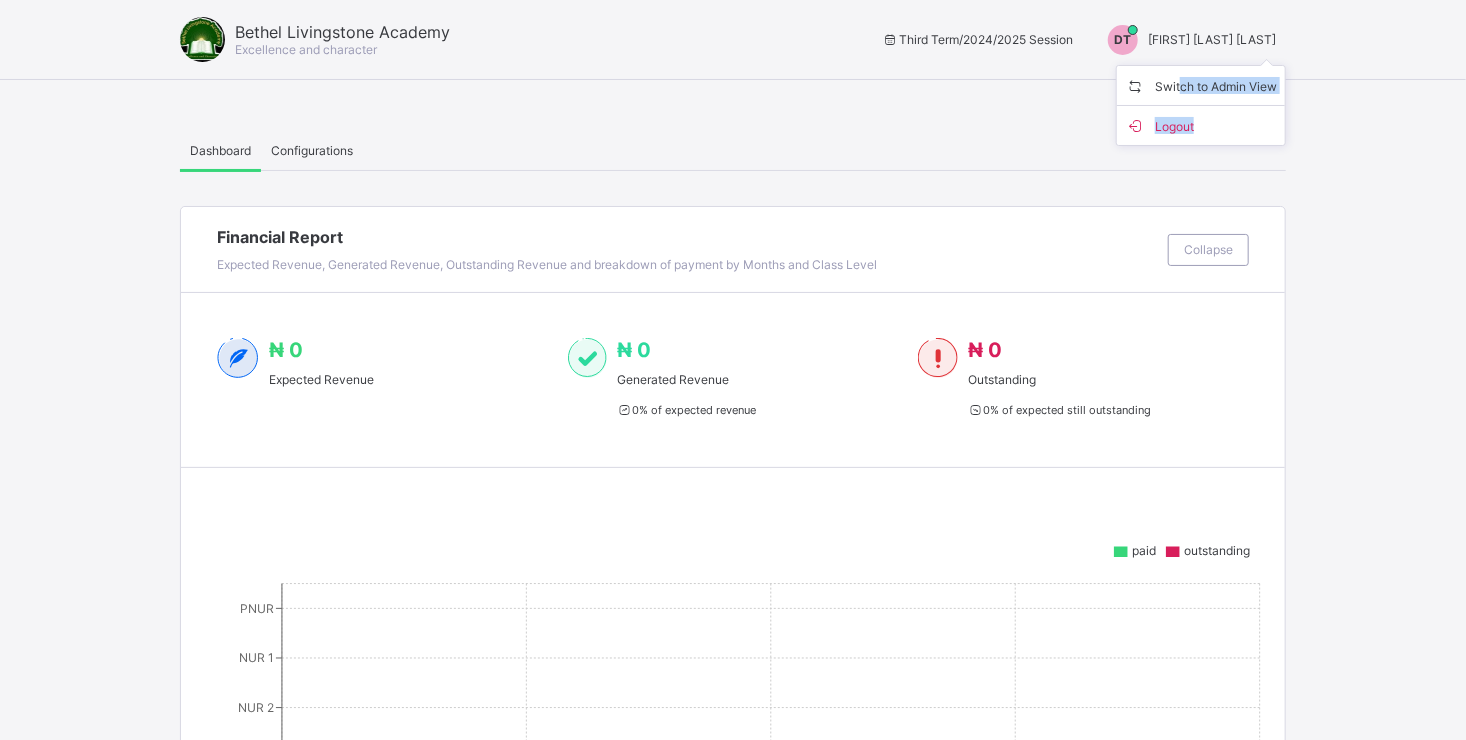 click on "Switch to Admin View" at bounding box center [1201, 85] 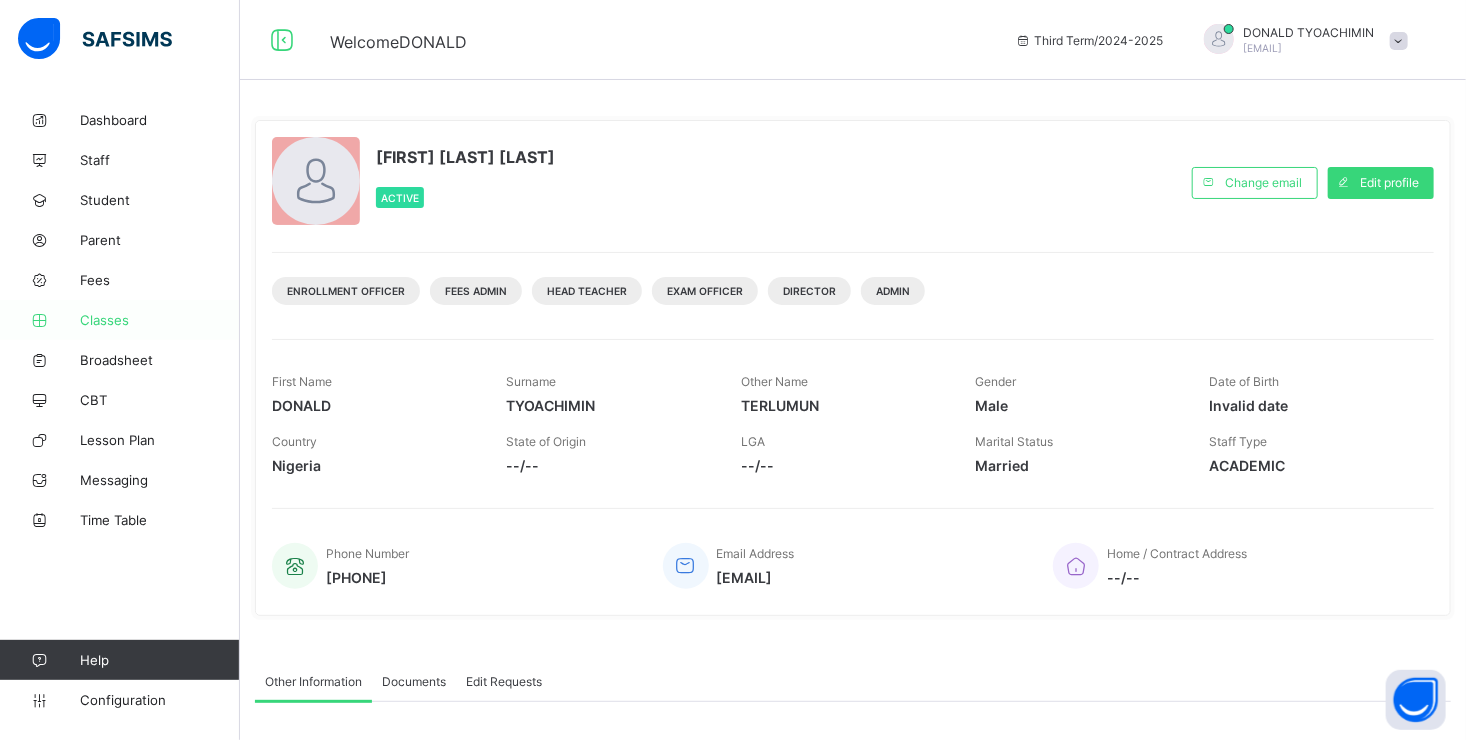 click on "Classes" at bounding box center (160, 320) 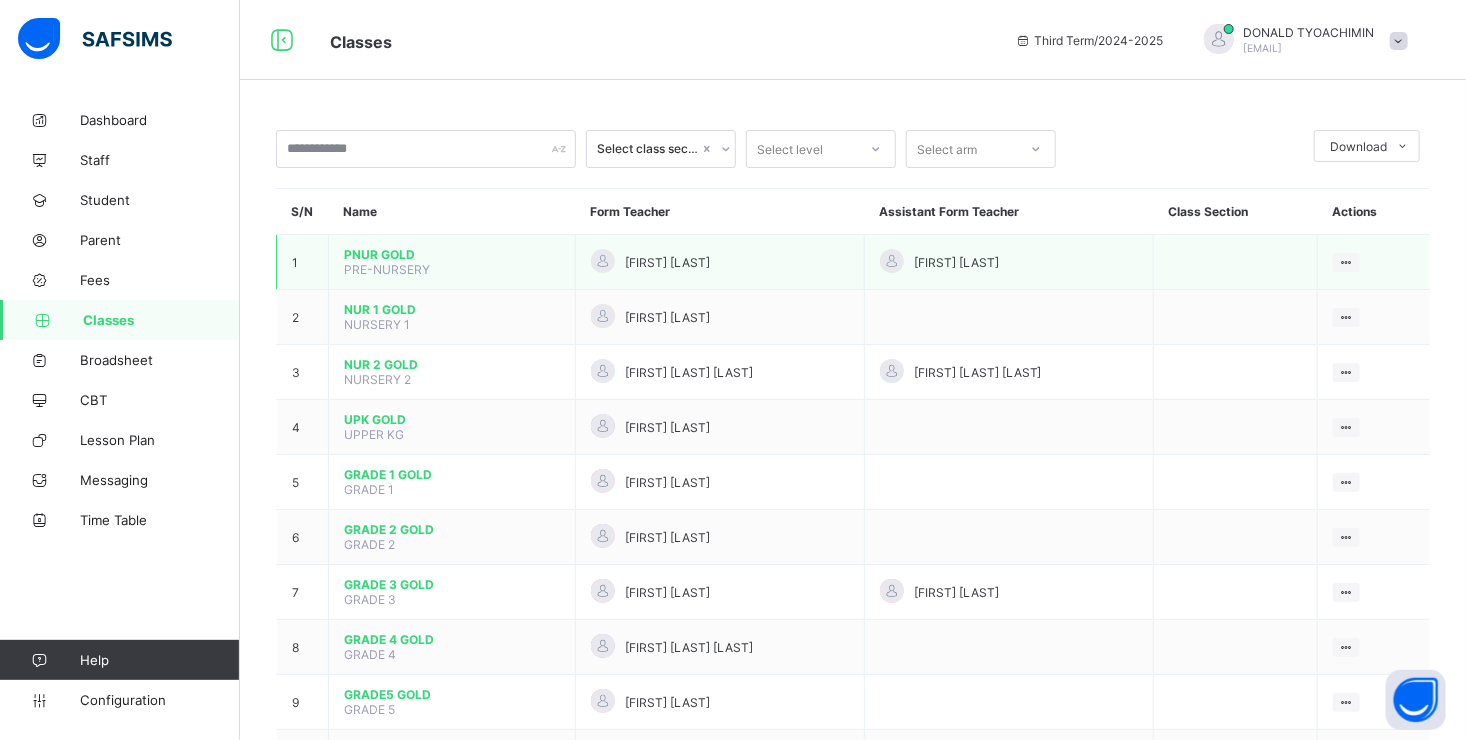 click on "PNUR   GOLD" at bounding box center (452, 254) 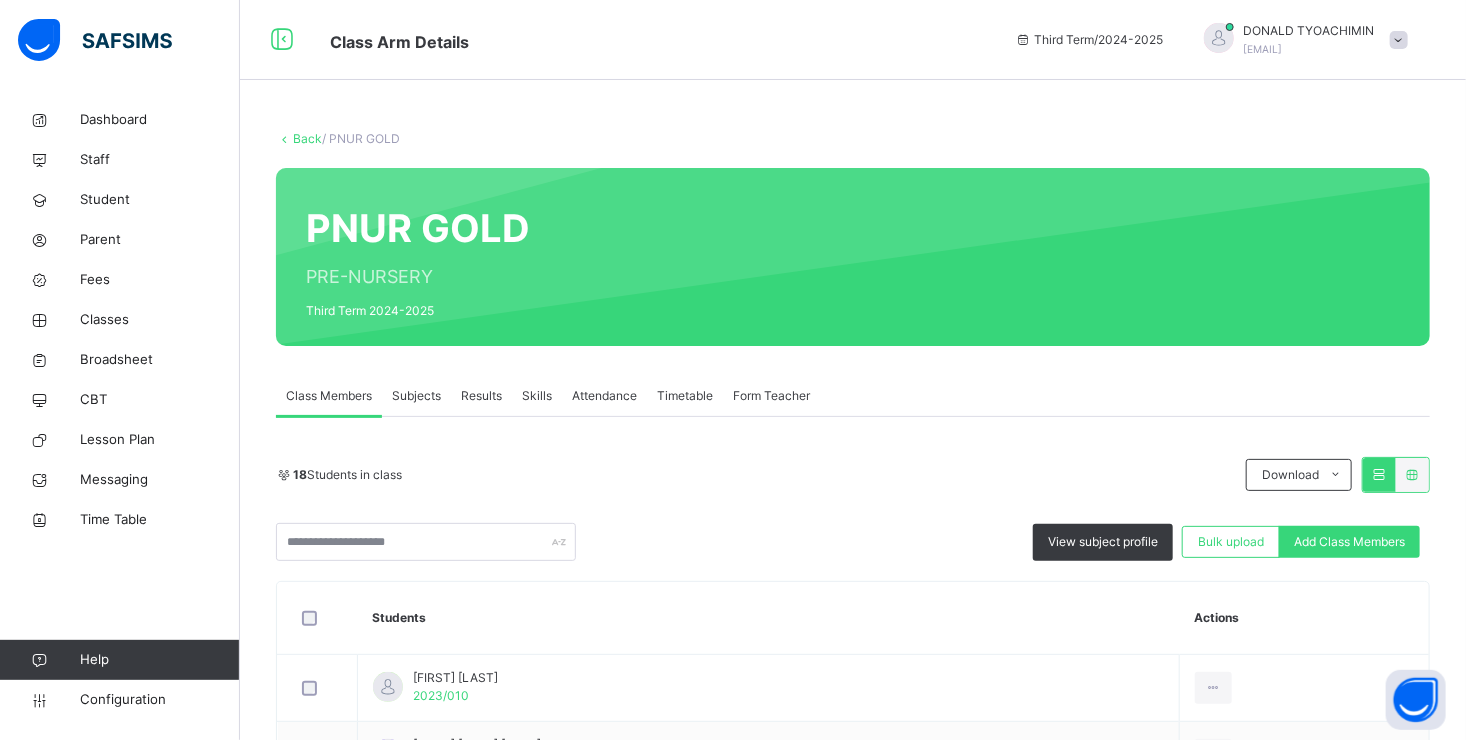 click on "Results" at bounding box center (481, 396) 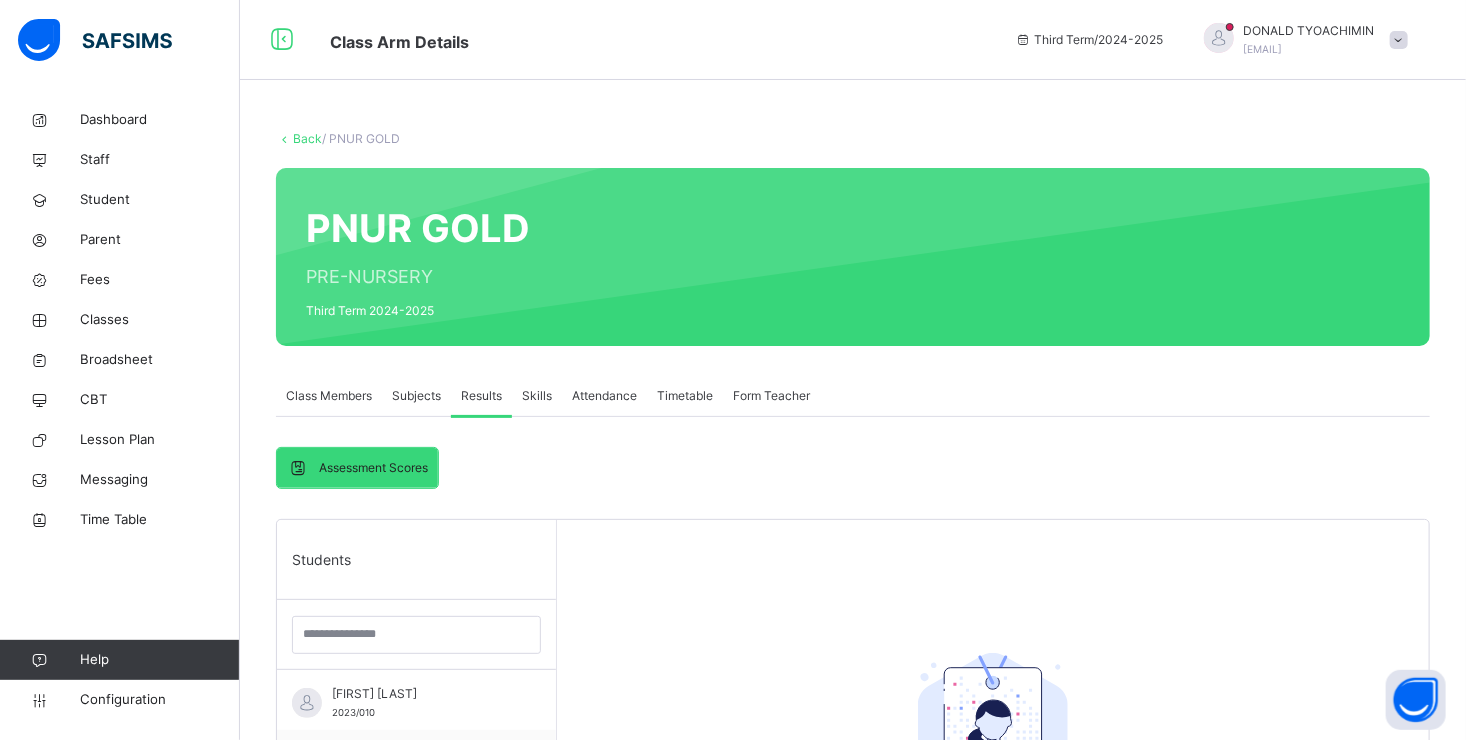 click on "Subjects" at bounding box center [416, 396] 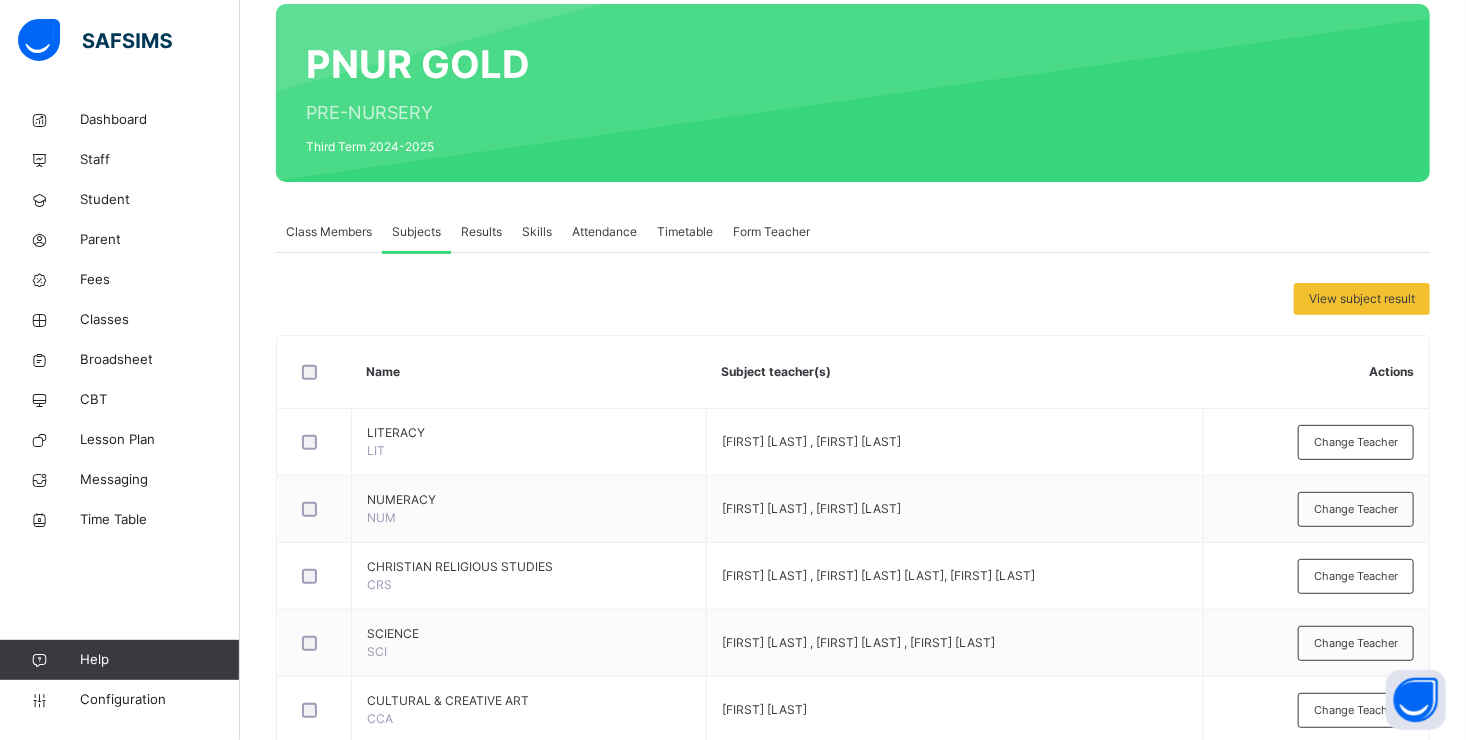 scroll, scrollTop: 200, scrollLeft: 0, axis: vertical 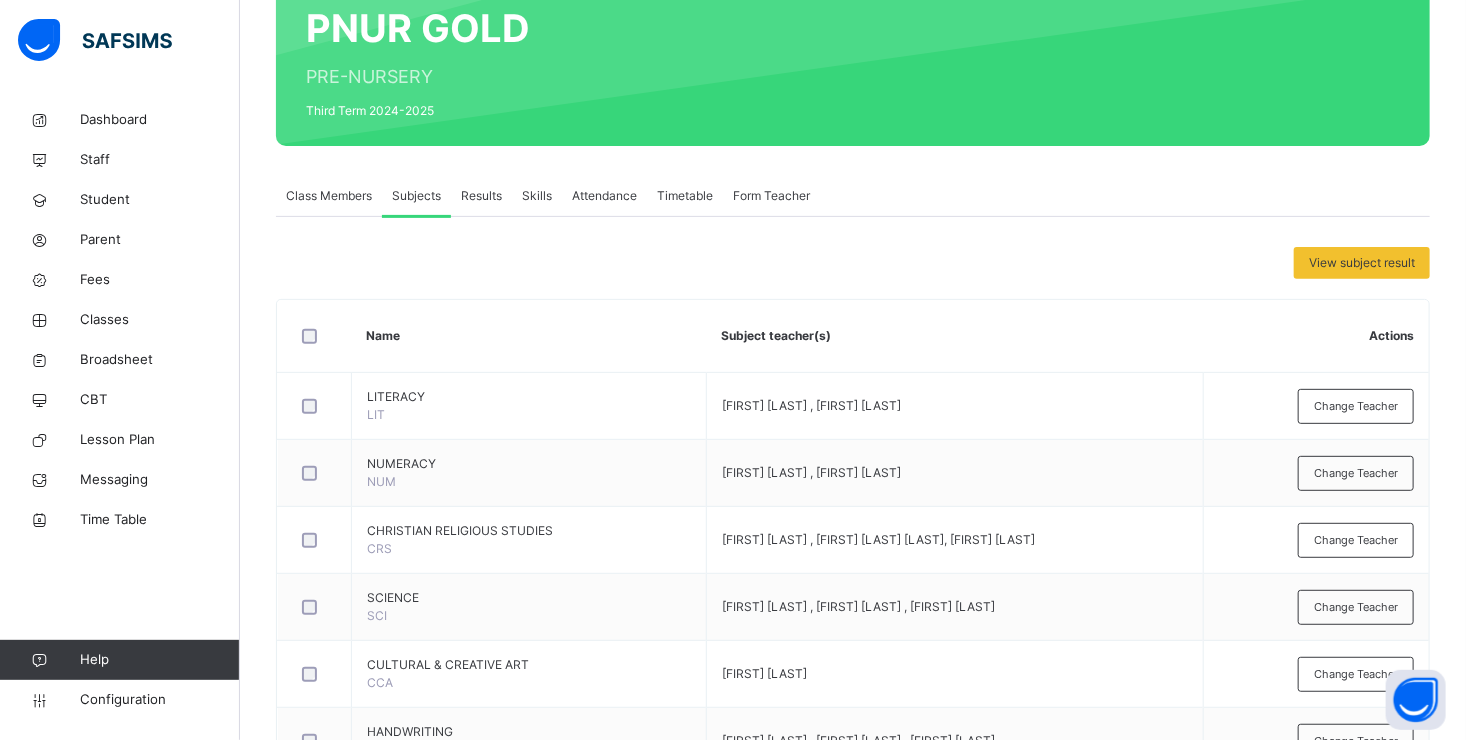 click on "Results" at bounding box center [481, 196] 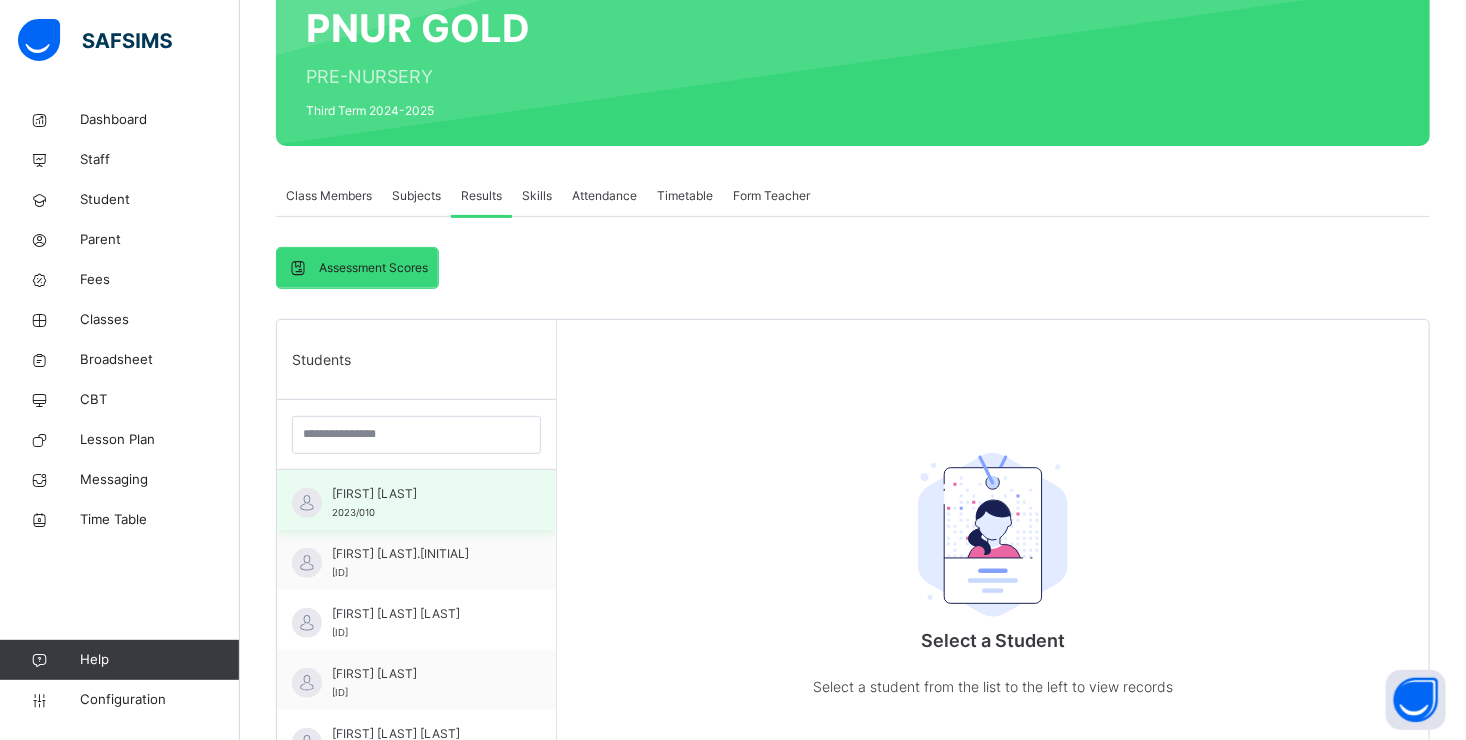 click on "[FIRST]   [LAST]" at bounding box center [421, 494] 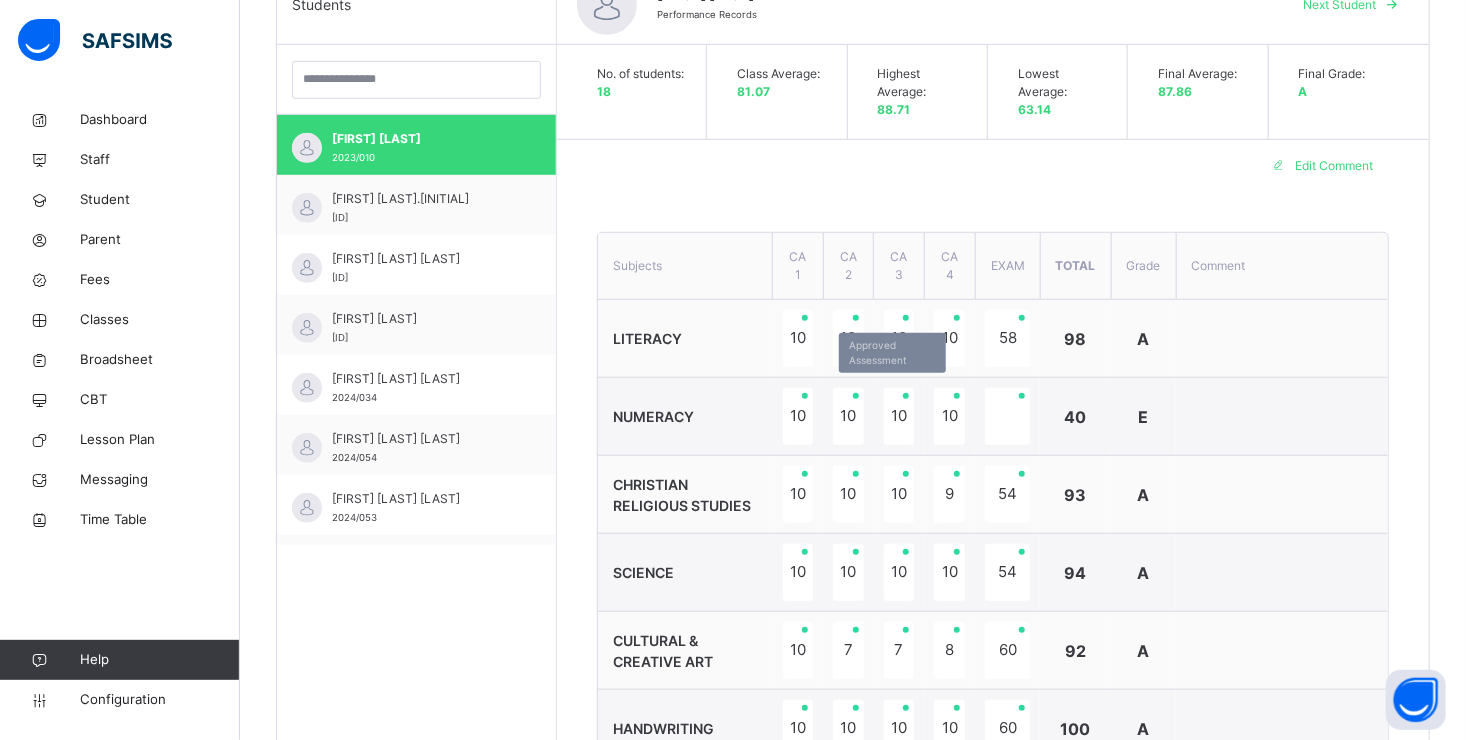 scroll, scrollTop: 600, scrollLeft: 0, axis: vertical 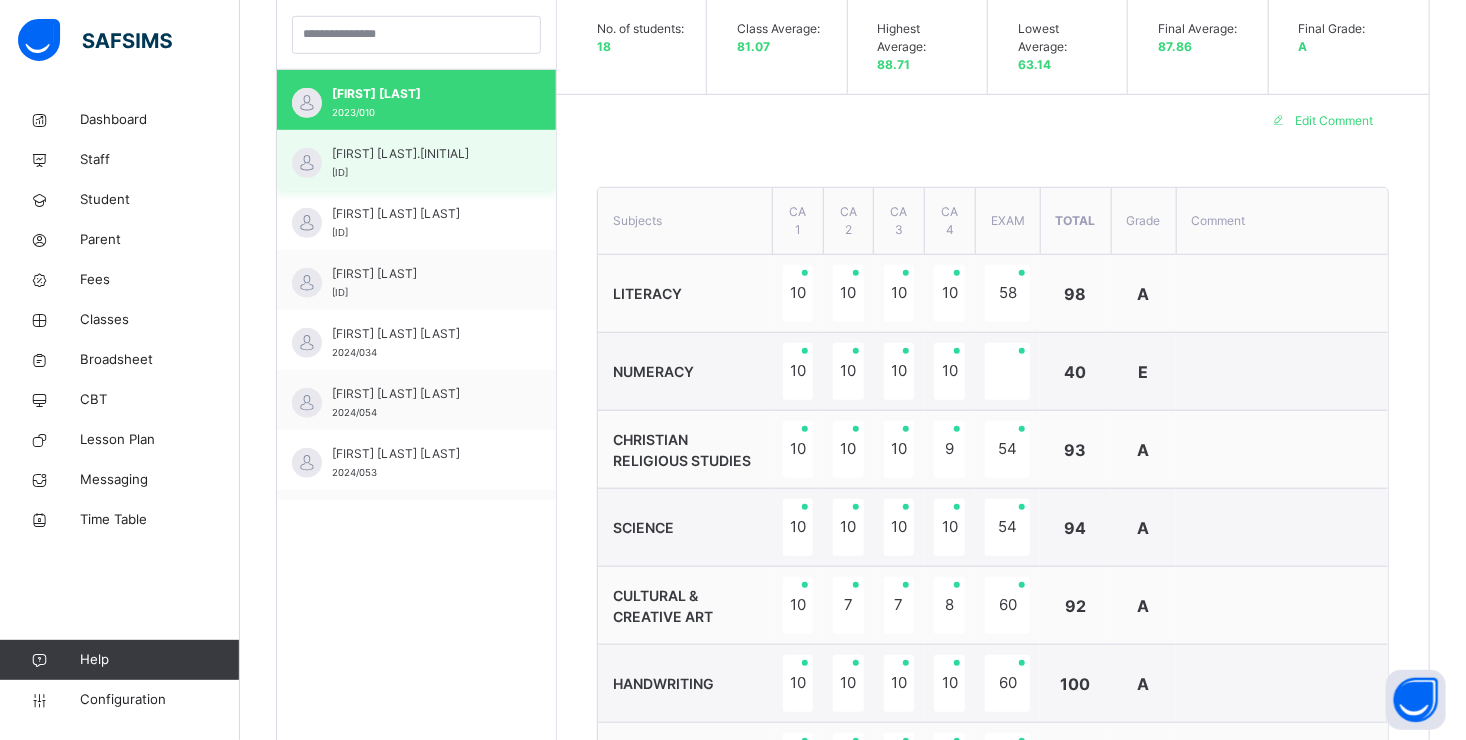 click on "[FIRST] [LAST].[LAST] [ID]" at bounding box center (421, 163) 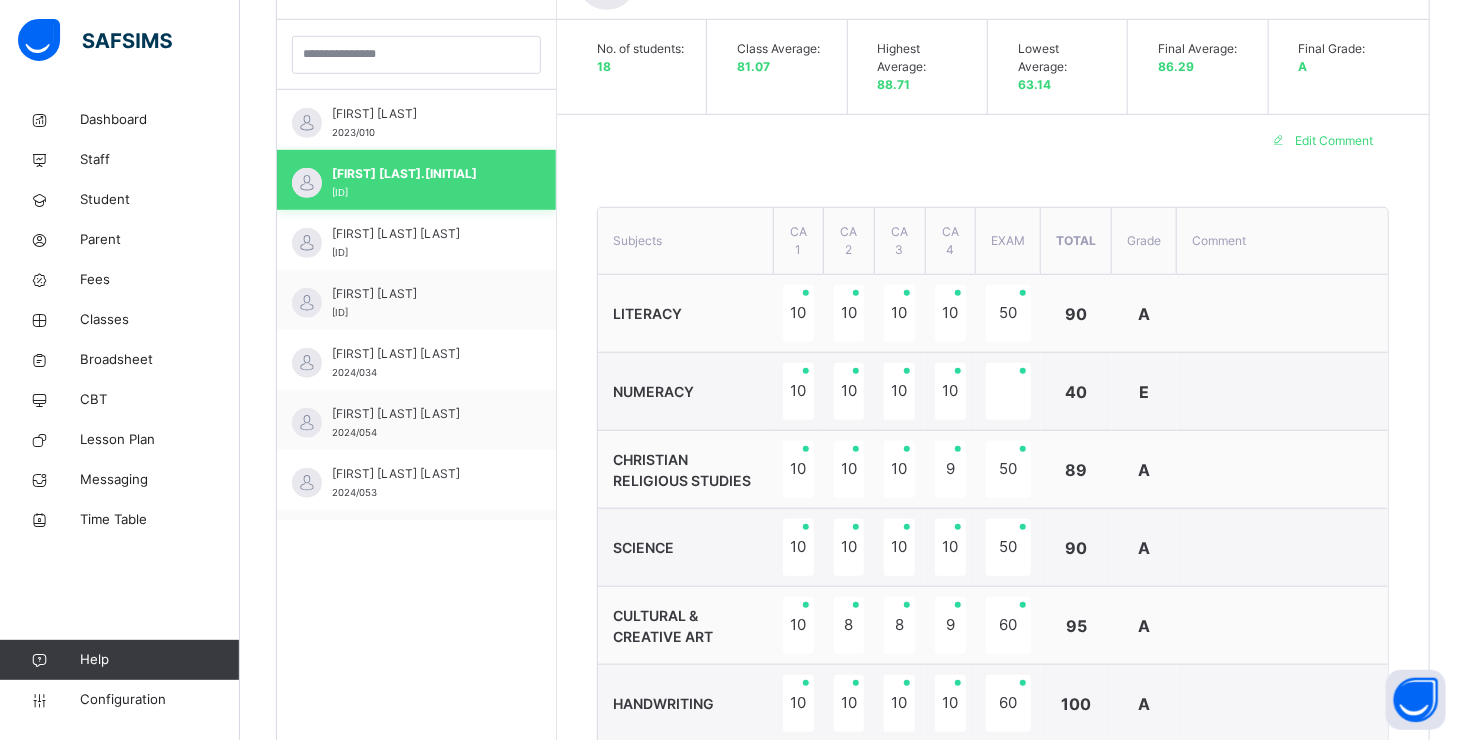 scroll, scrollTop: 600, scrollLeft: 0, axis: vertical 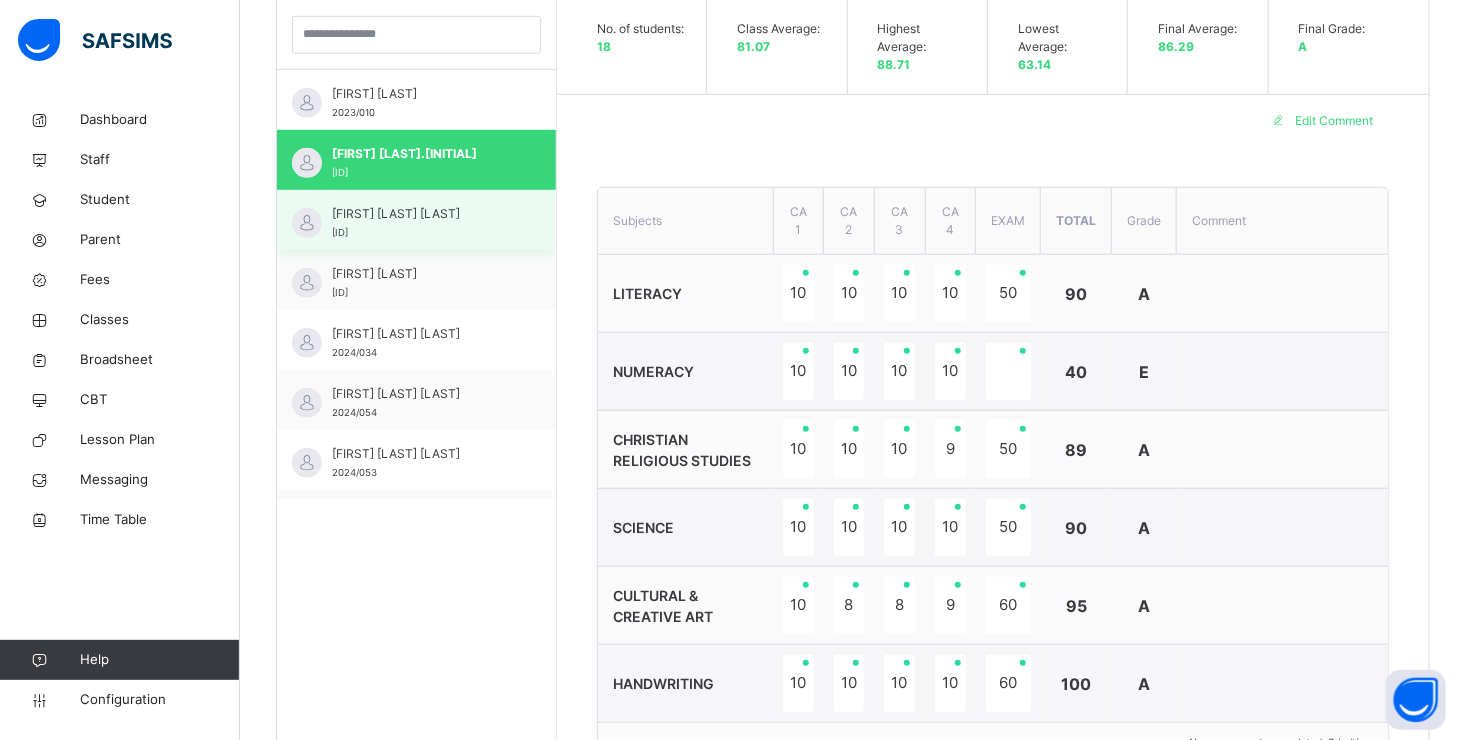 click on "[FIRST]  [LAST] [LAST]" at bounding box center [421, 214] 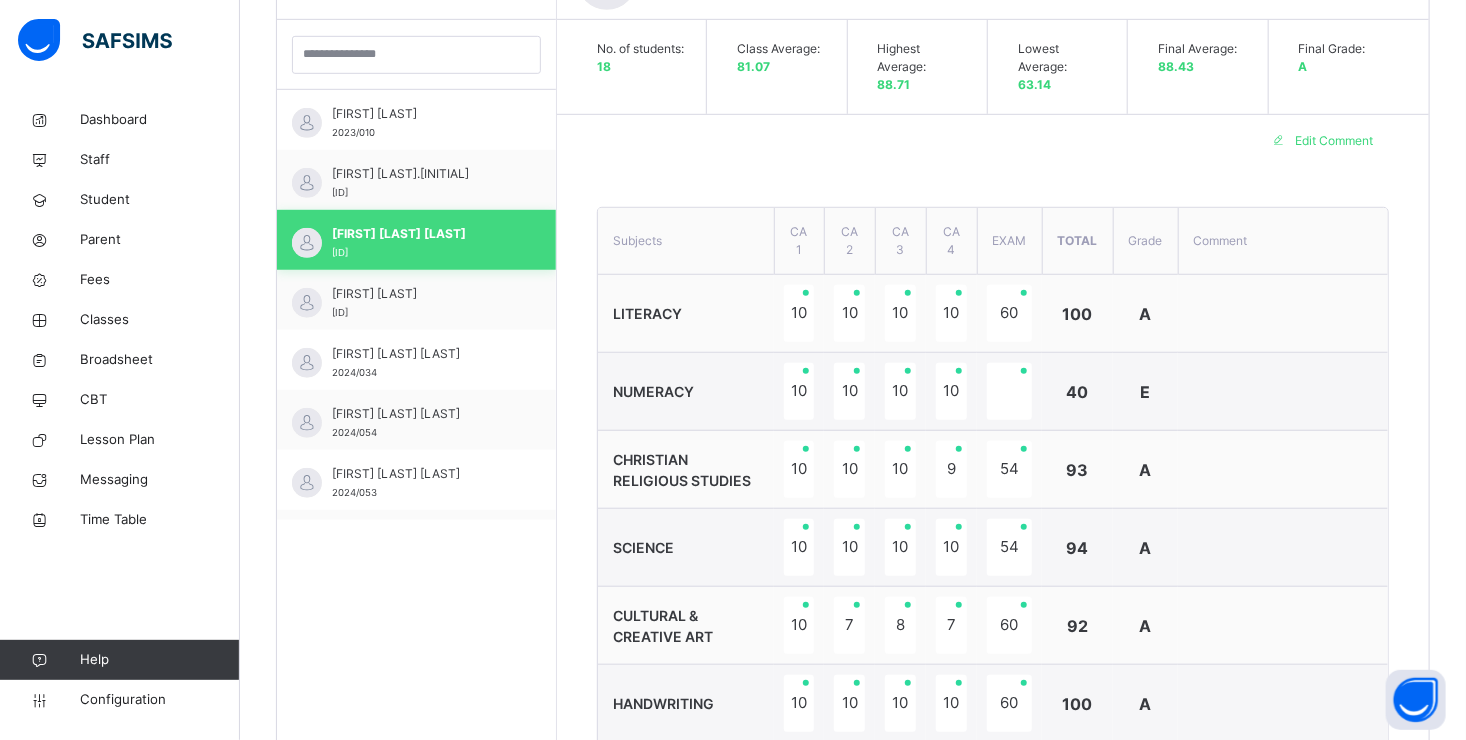 scroll, scrollTop: 600, scrollLeft: 0, axis: vertical 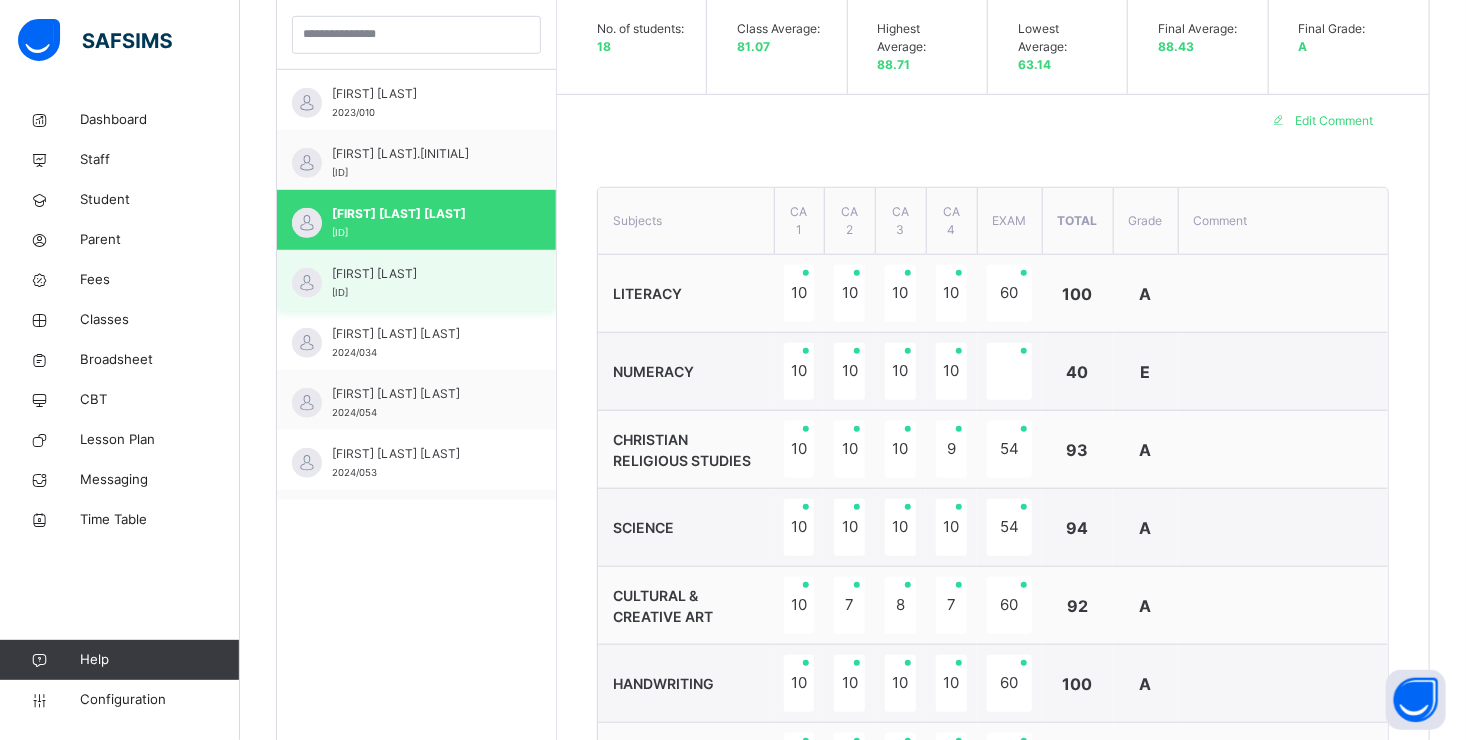 click on "[ID]" at bounding box center [340, 292] 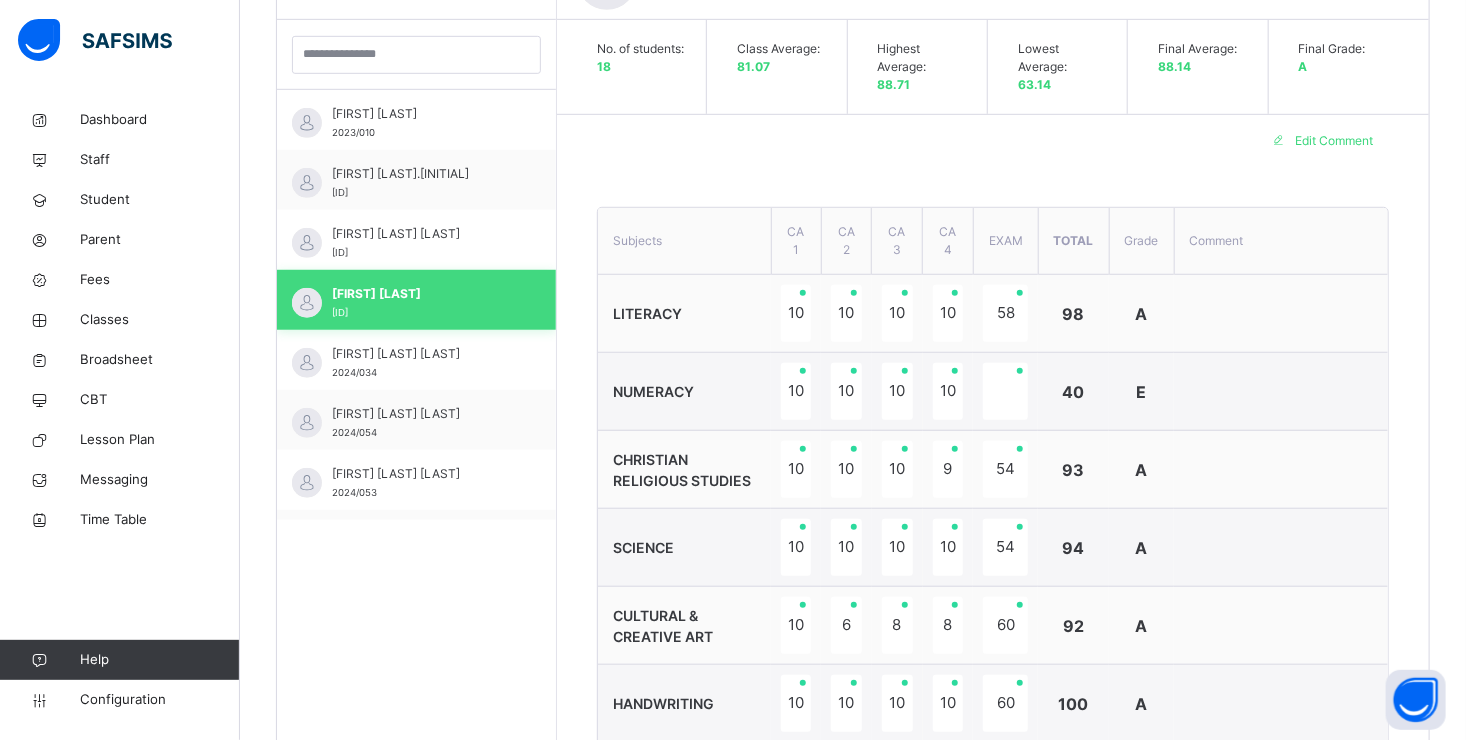 scroll, scrollTop: 600, scrollLeft: 0, axis: vertical 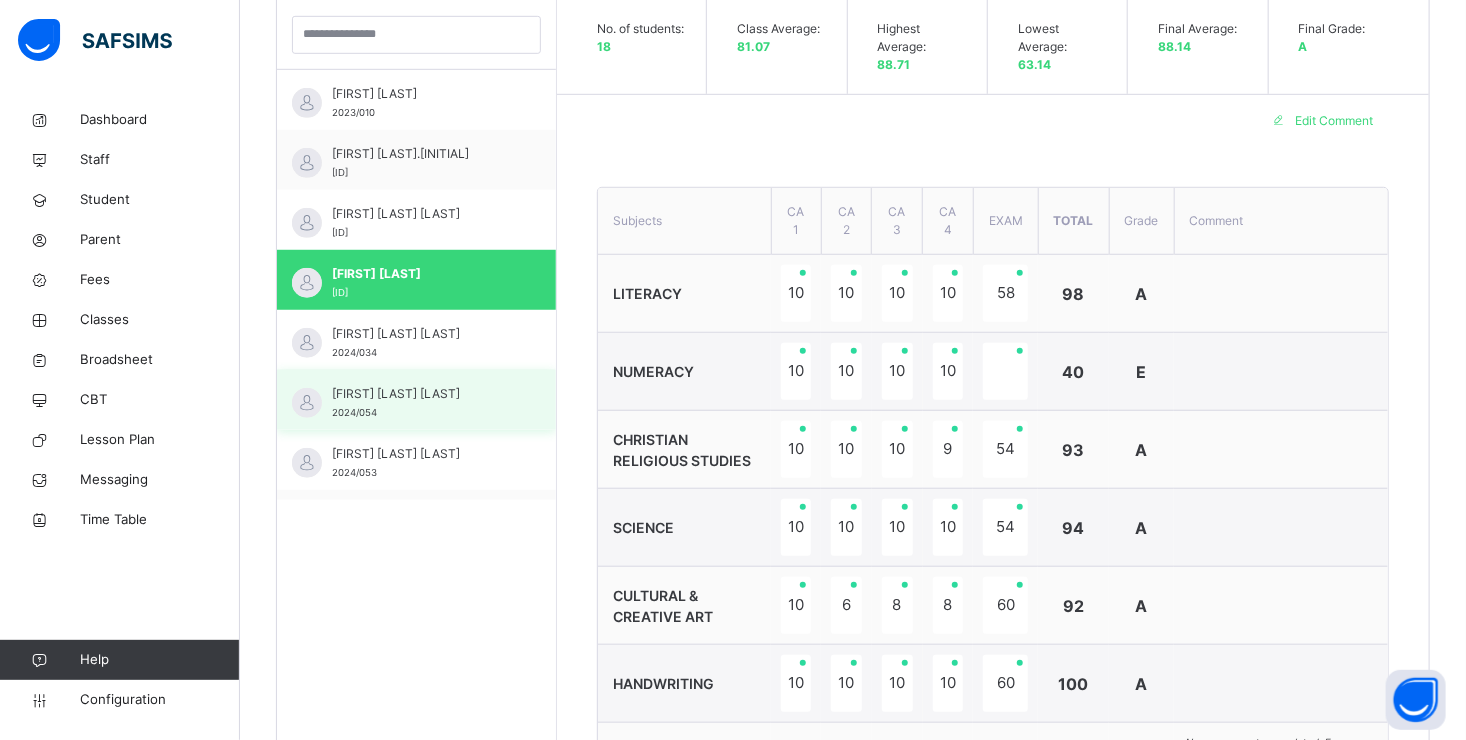 click on "[FIRST]  [LAST] [LAST]" at bounding box center (421, 394) 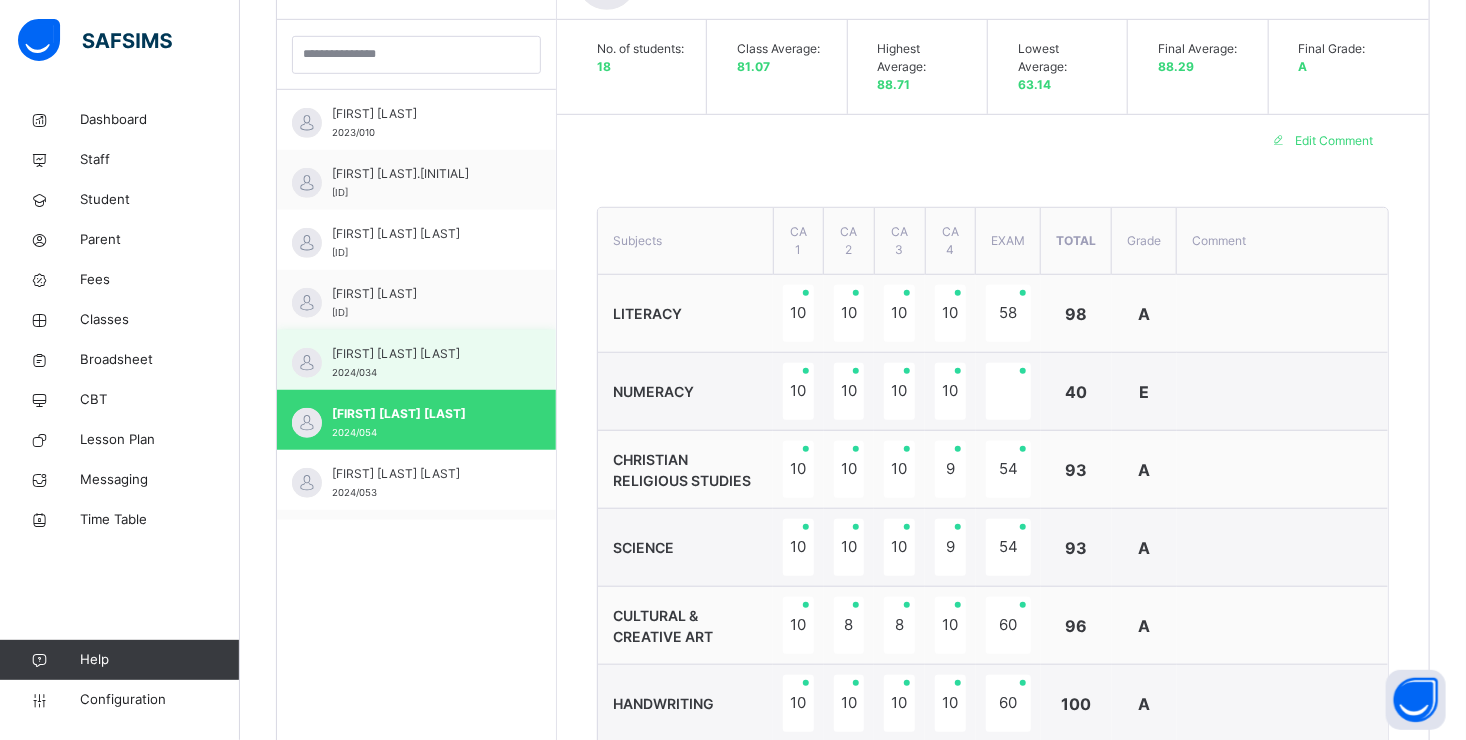 scroll, scrollTop: 600, scrollLeft: 0, axis: vertical 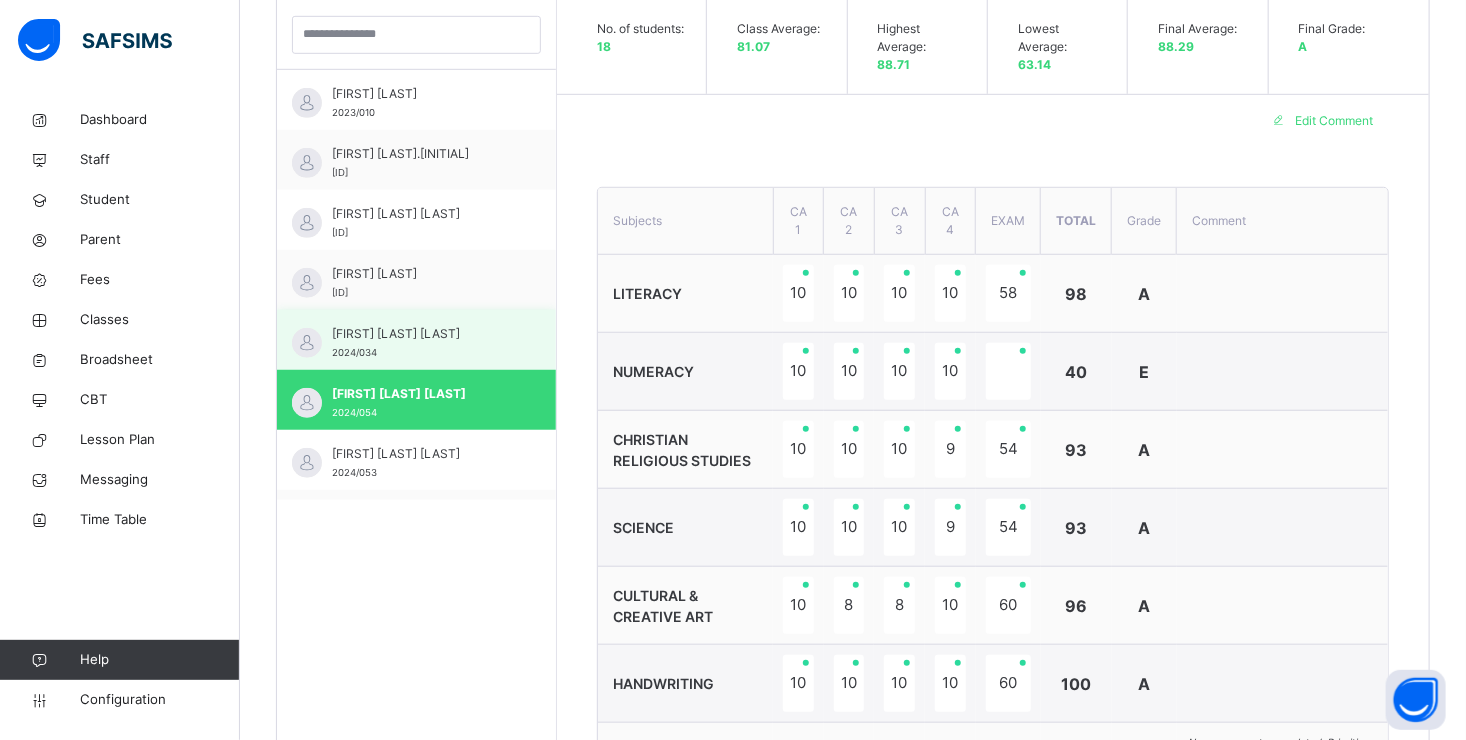 click on "[FIRST] [LAST] [LAST]" at bounding box center [421, 334] 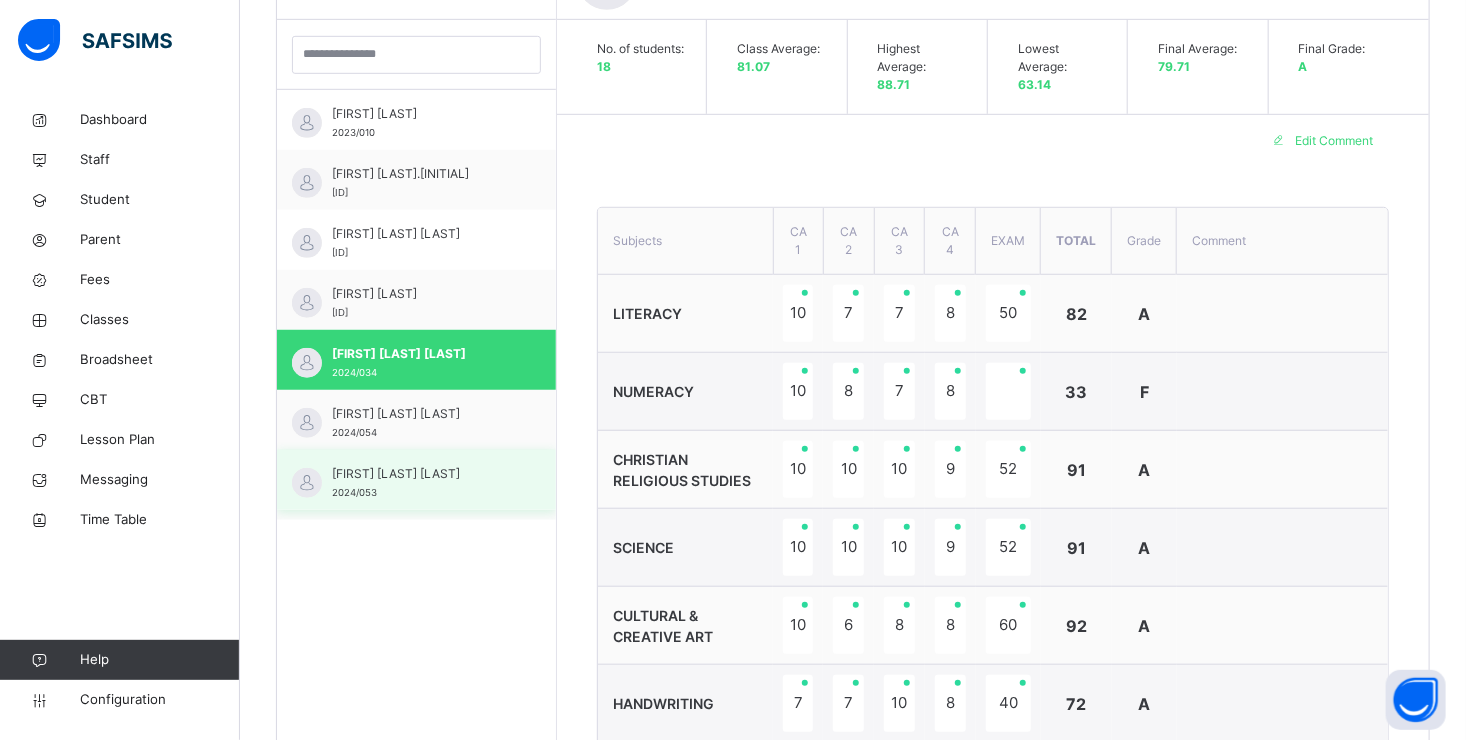 scroll, scrollTop: 600, scrollLeft: 0, axis: vertical 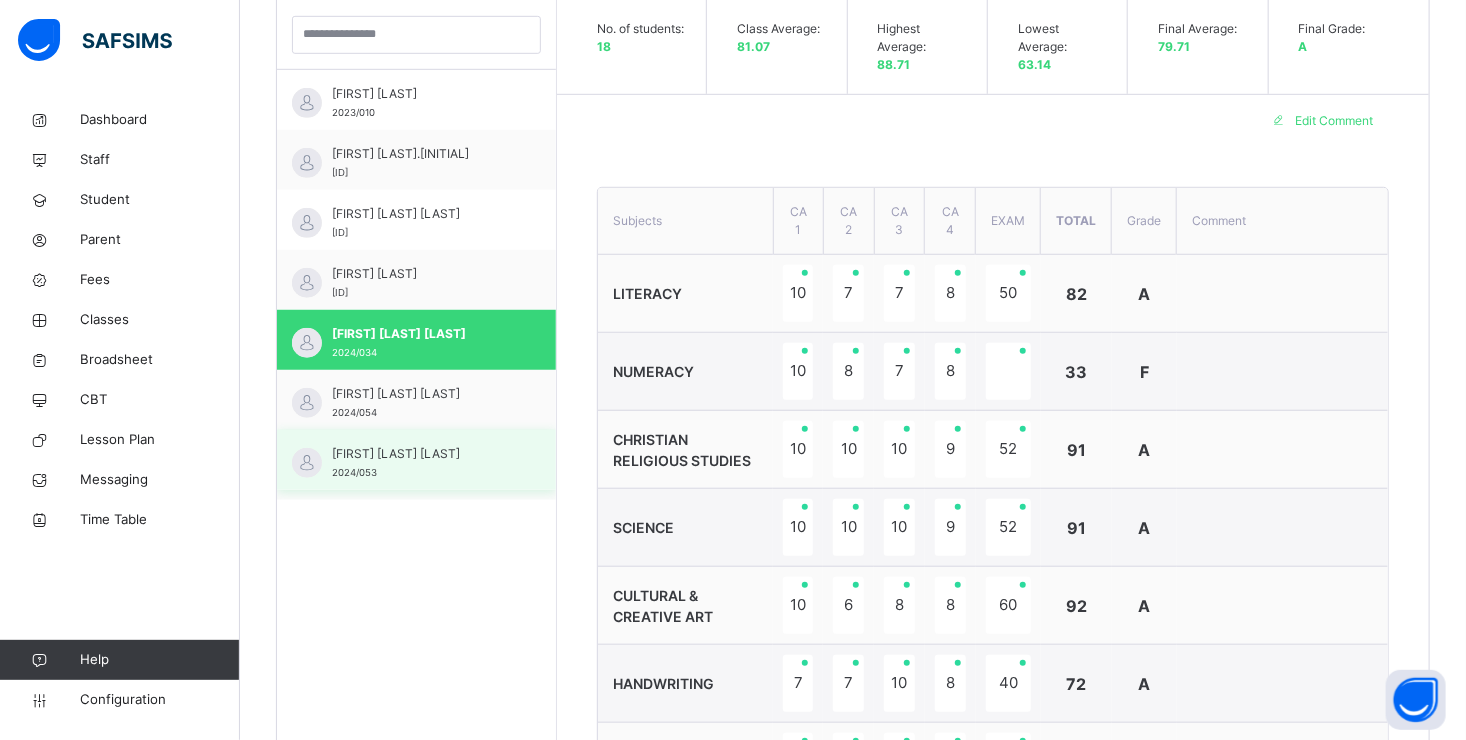 click on "[FIRST] [LAST] [LAST]" at bounding box center [421, 454] 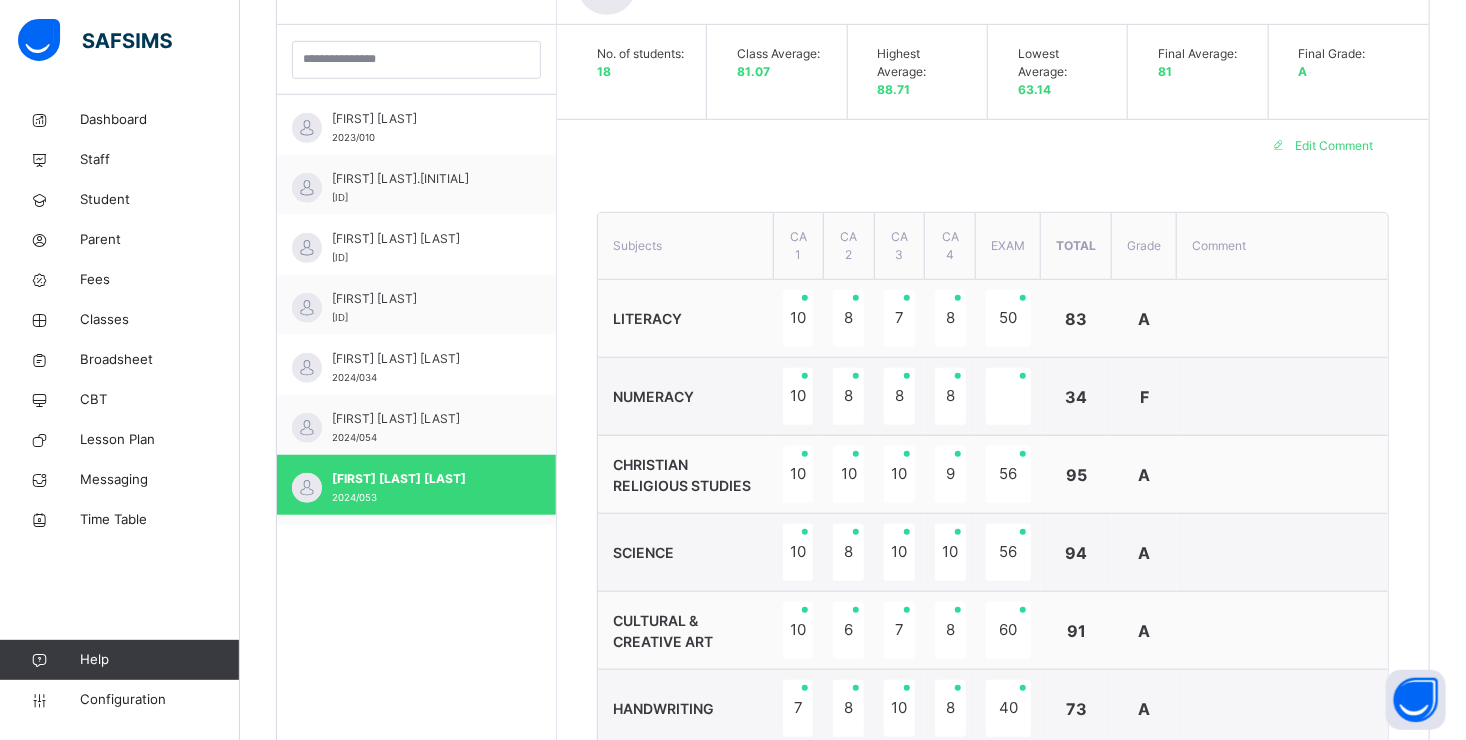 scroll, scrollTop: 500, scrollLeft: 0, axis: vertical 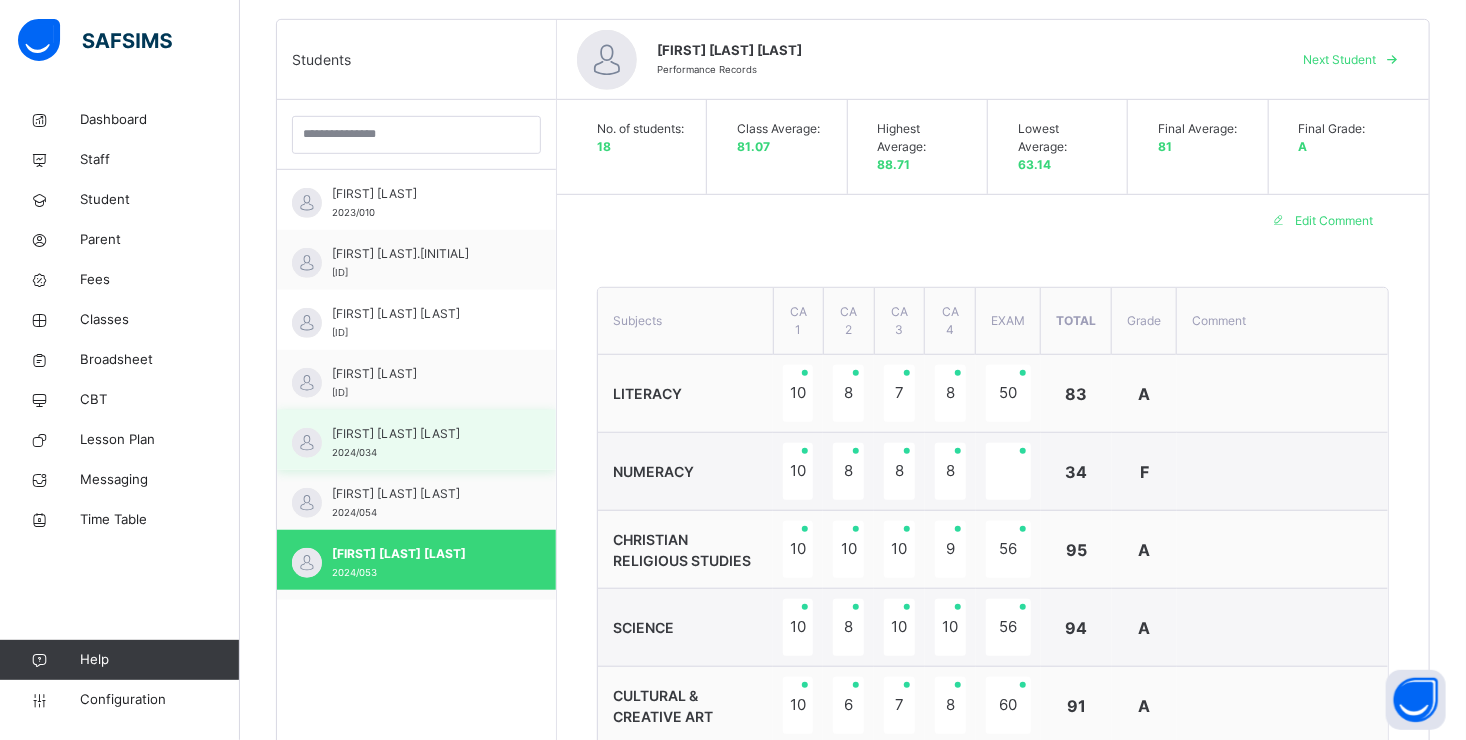 click on "[FIRST] [LAST] [LAST]" at bounding box center (421, 434) 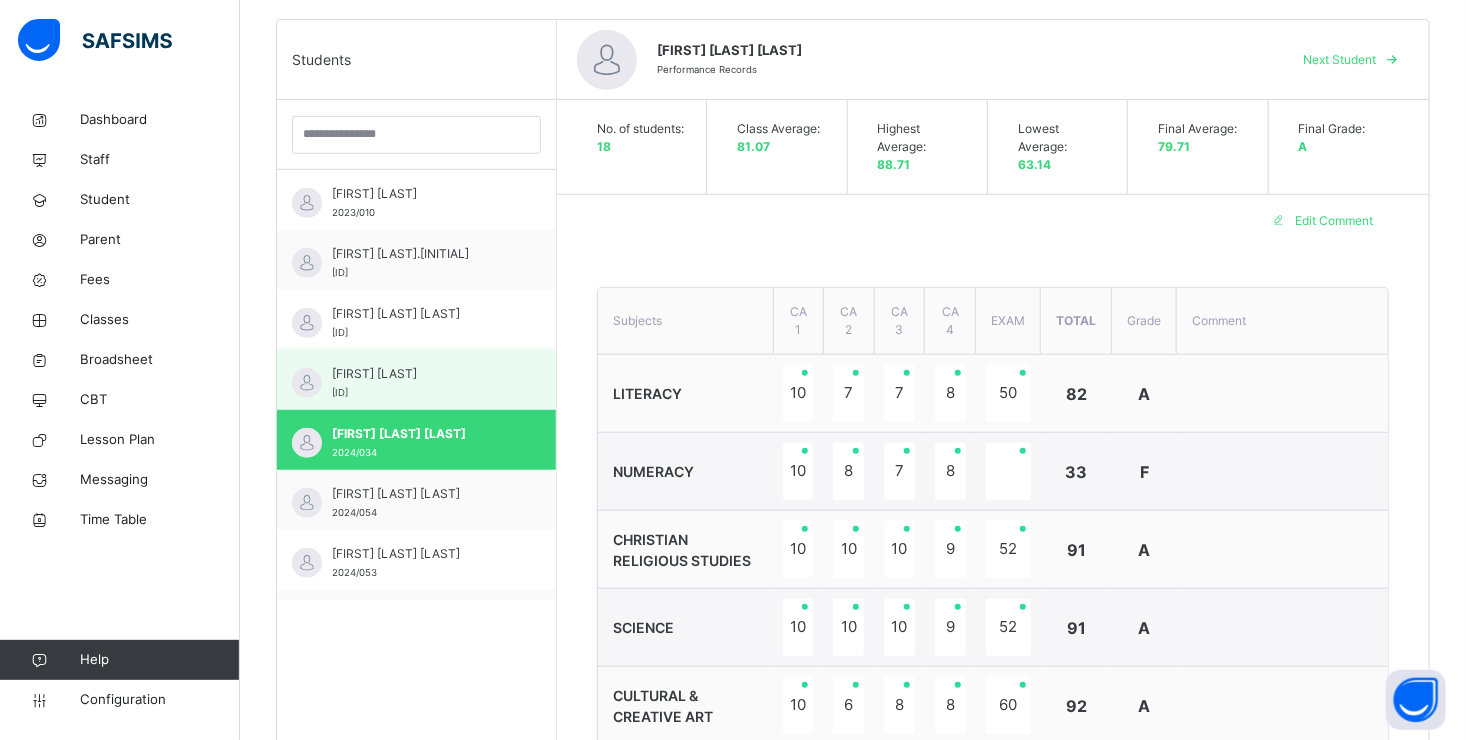 click on "[FIRST] [LAST]" at bounding box center (421, 374) 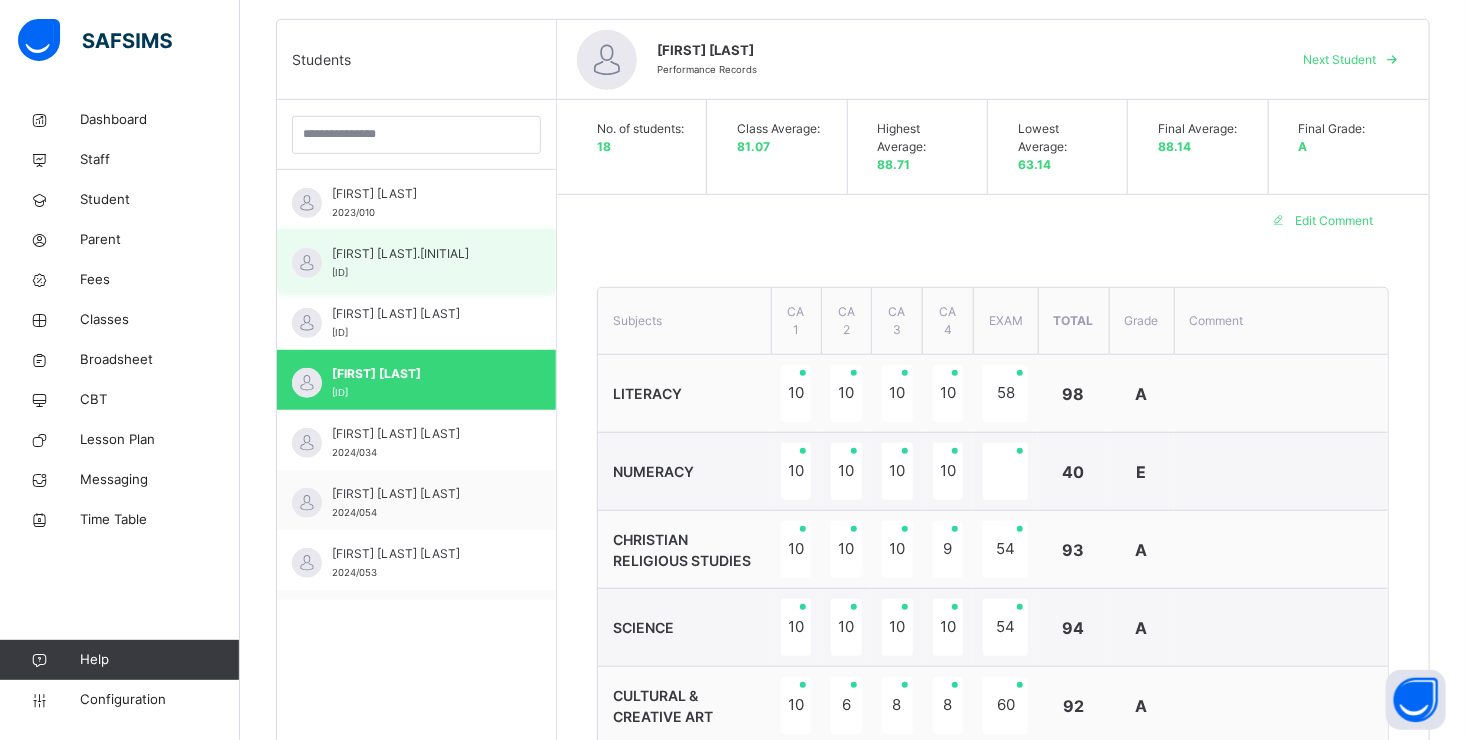 click on "[FIRST] [LAST].[LAST] [ID]" at bounding box center [421, 263] 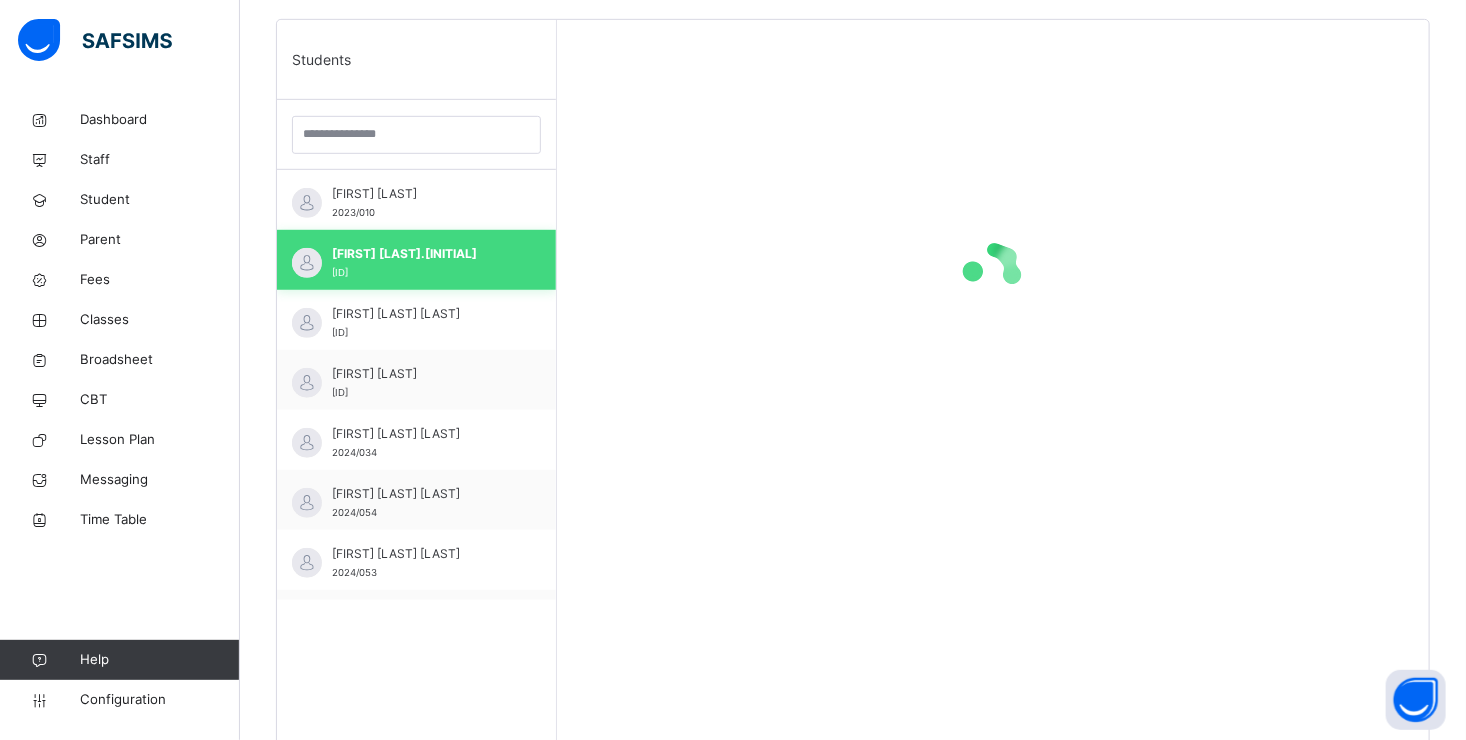 click on "[FIRST] [LAST].[INITIAL]" at bounding box center (421, 254) 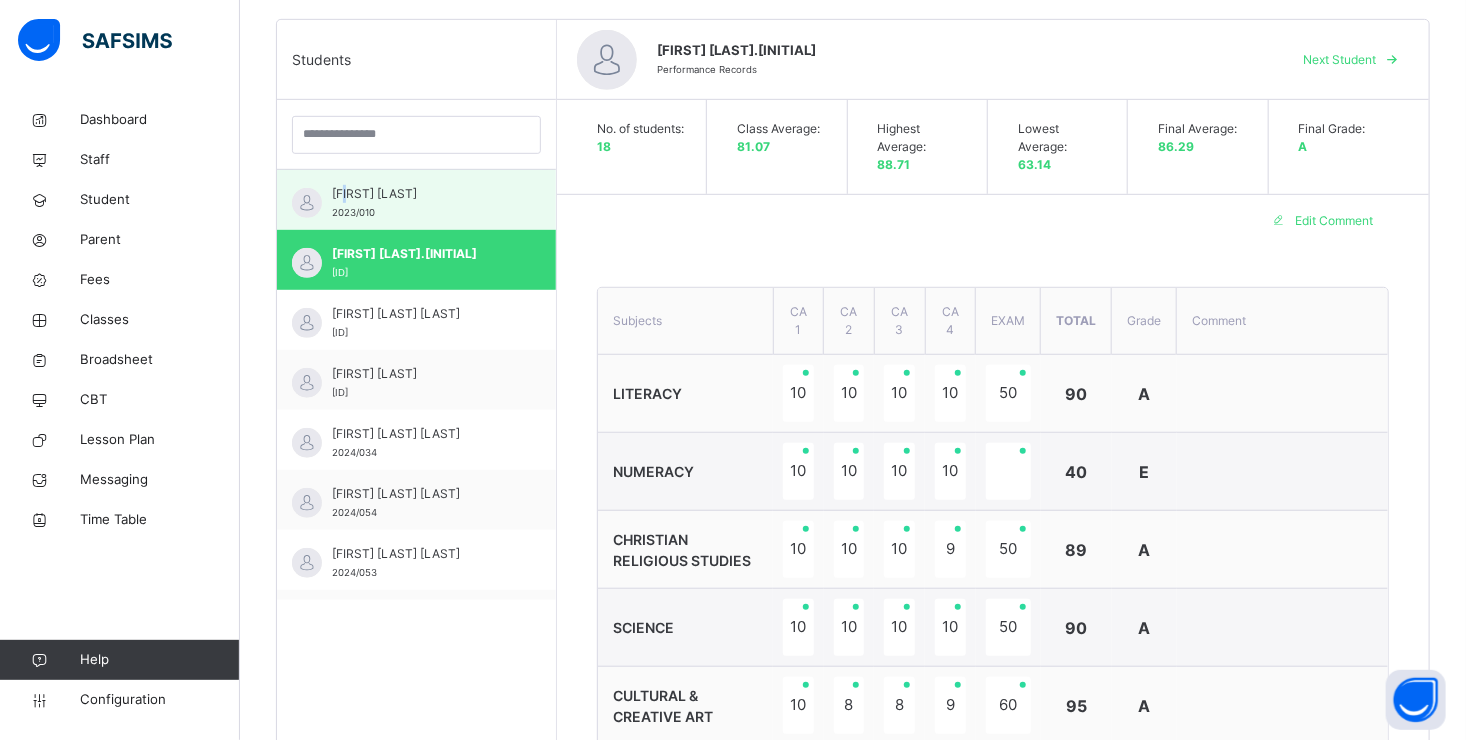 click on "[FIRST]   [LAST]" at bounding box center (421, 194) 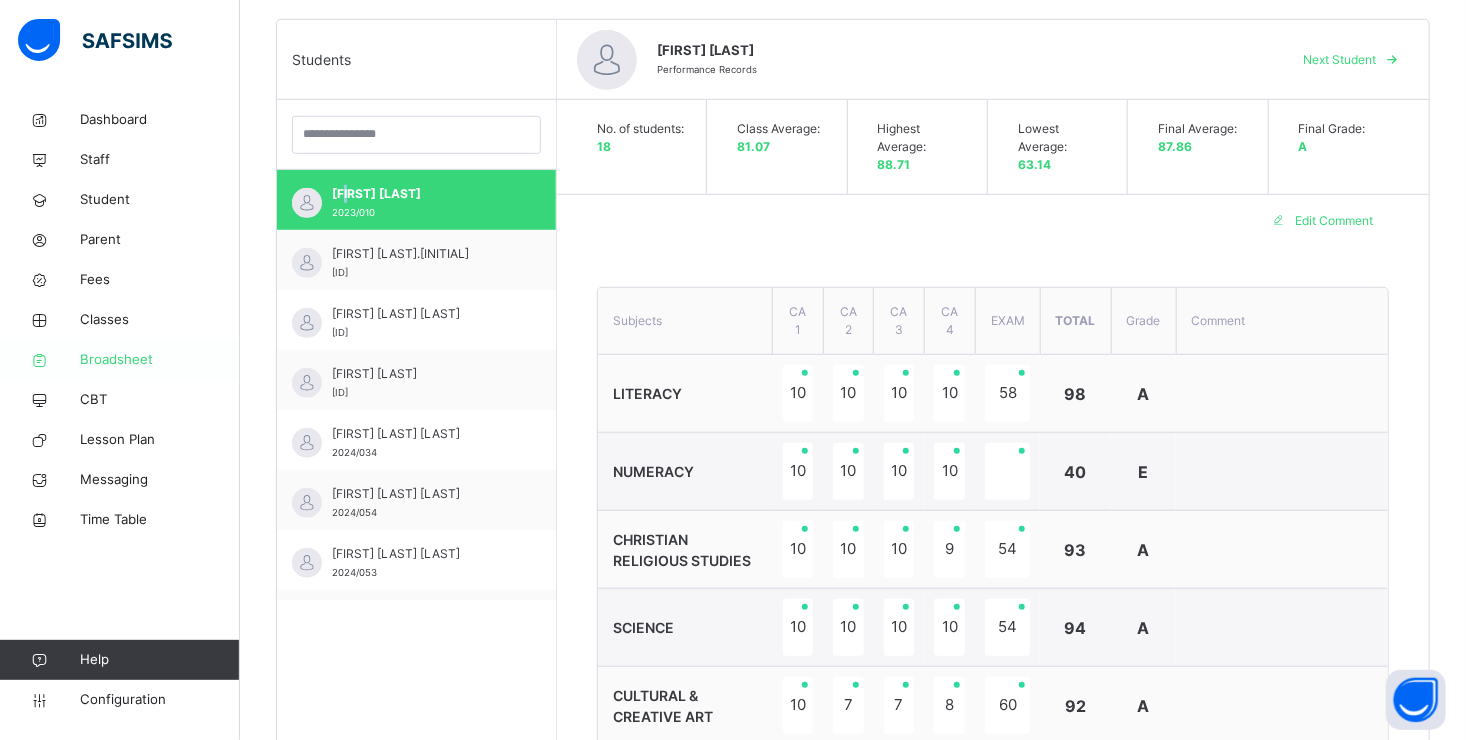 click on "Broadsheet" at bounding box center [160, 360] 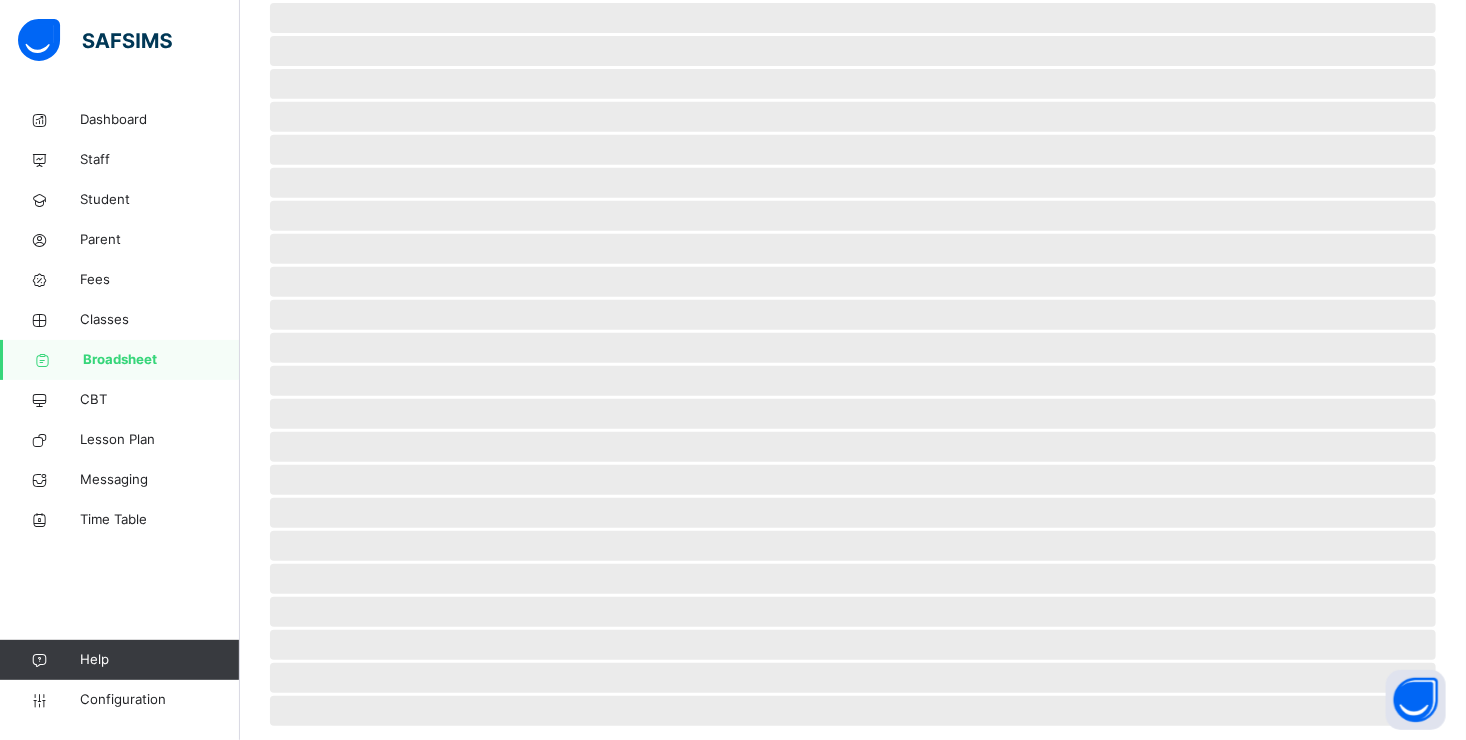 scroll, scrollTop: 0, scrollLeft: 0, axis: both 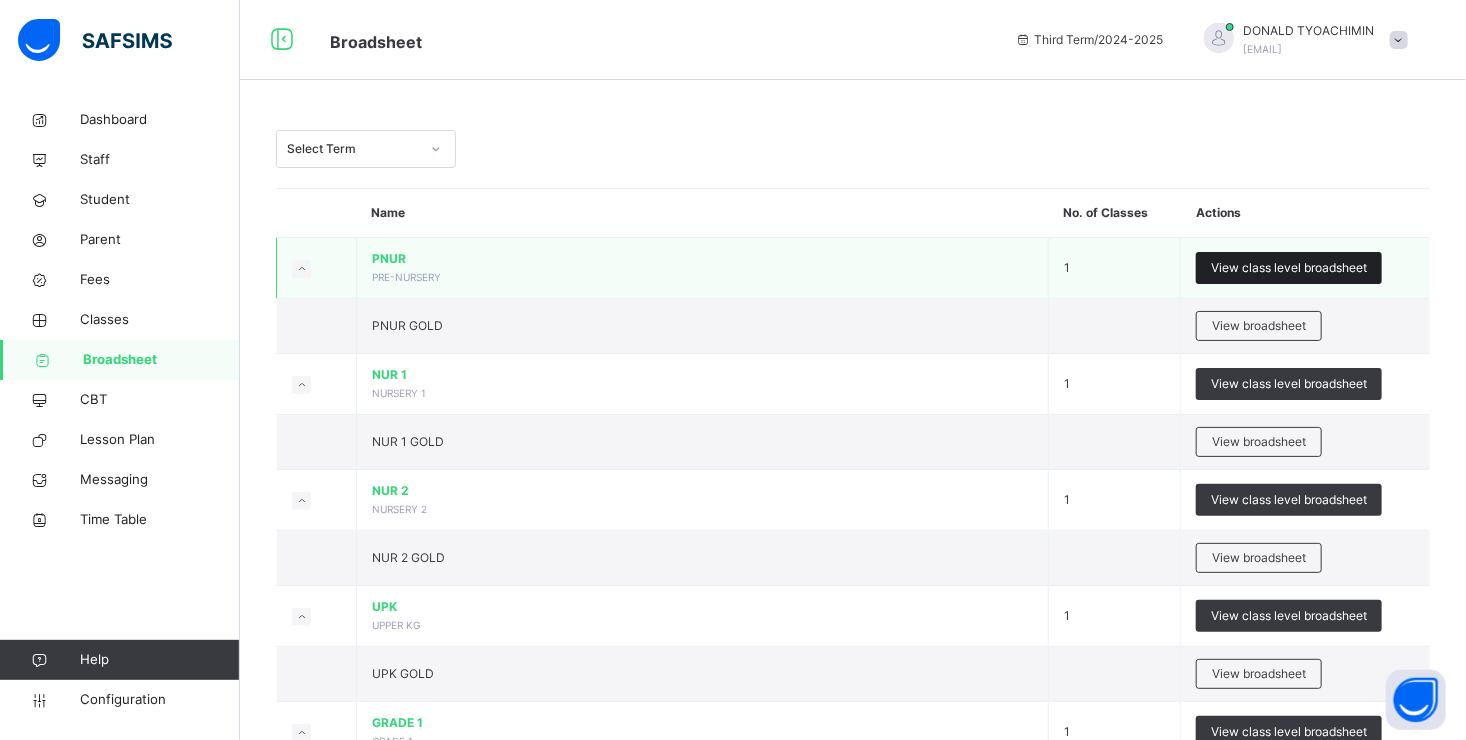 click on "View class level broadsheet" at bounding box center (1289, 268) 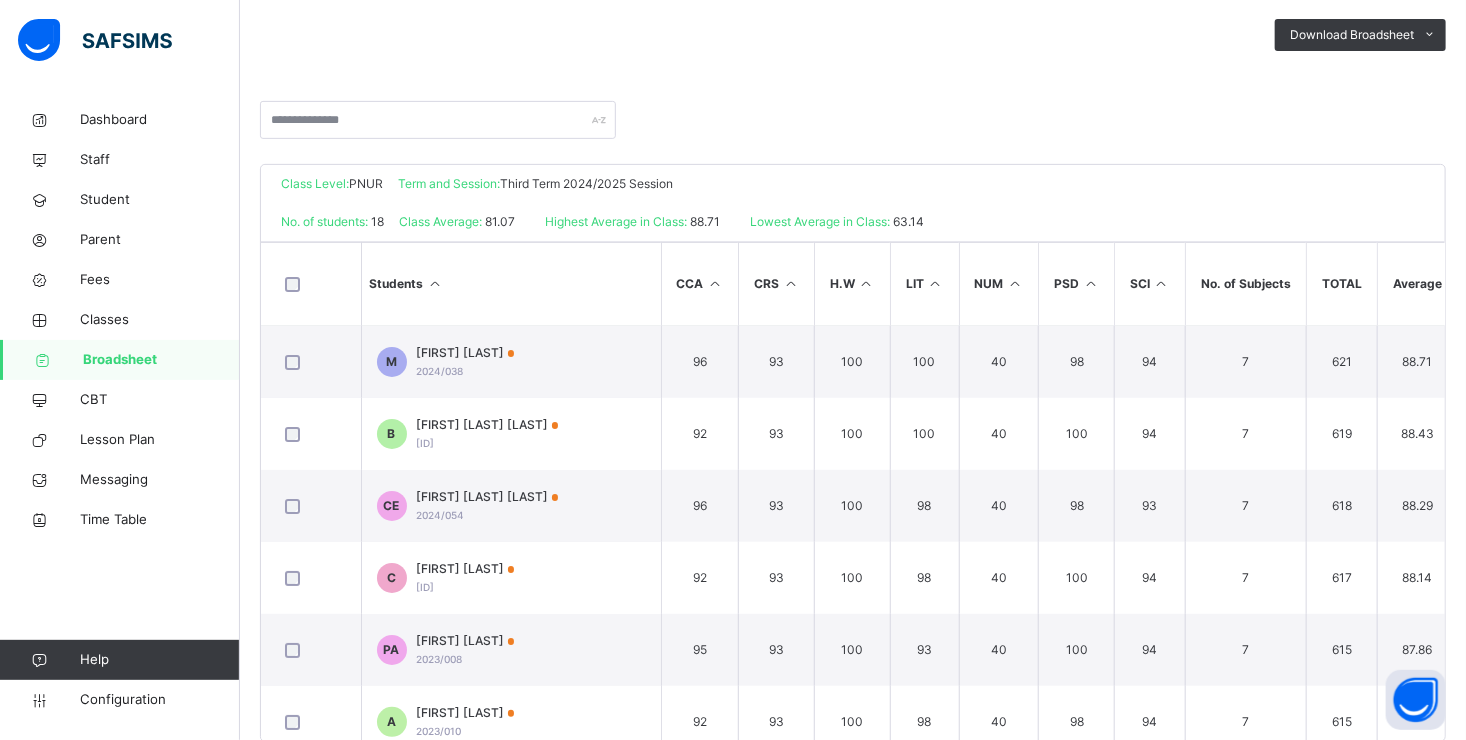 scroll, scrollTop: 386, scrollLeft: 0, axis: vertical 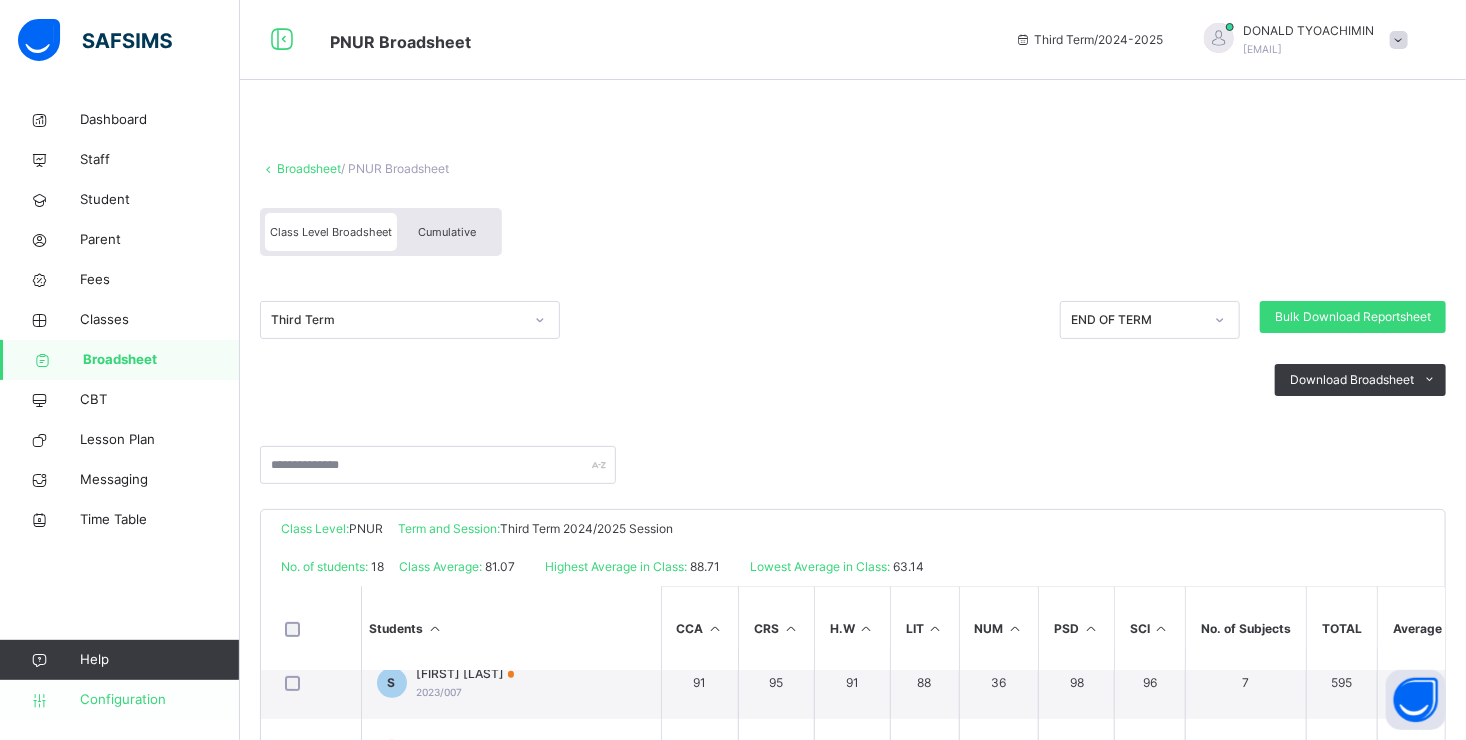 click on "Configuration" at bounding box center (159, 700) 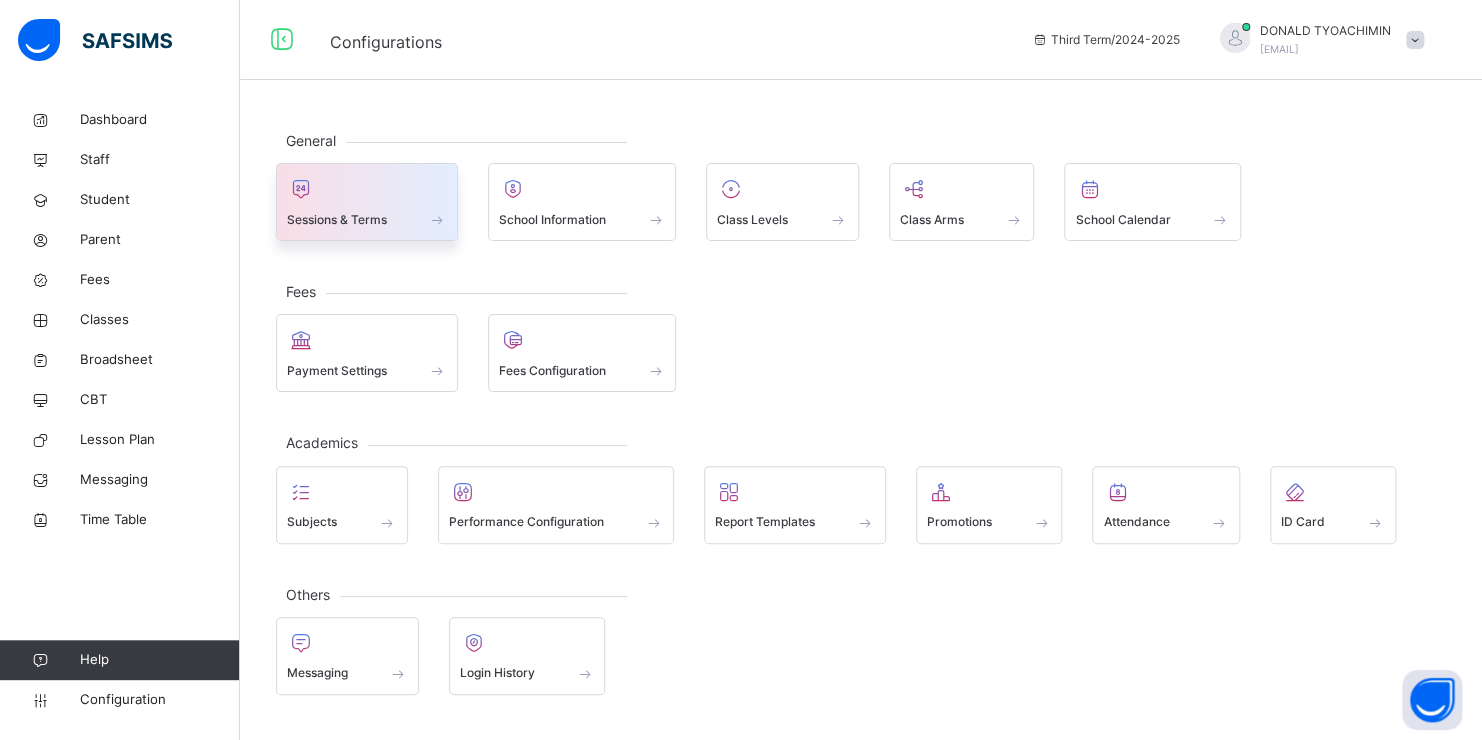 click on "Sessions & Terms" at bounding box center (367, 202) 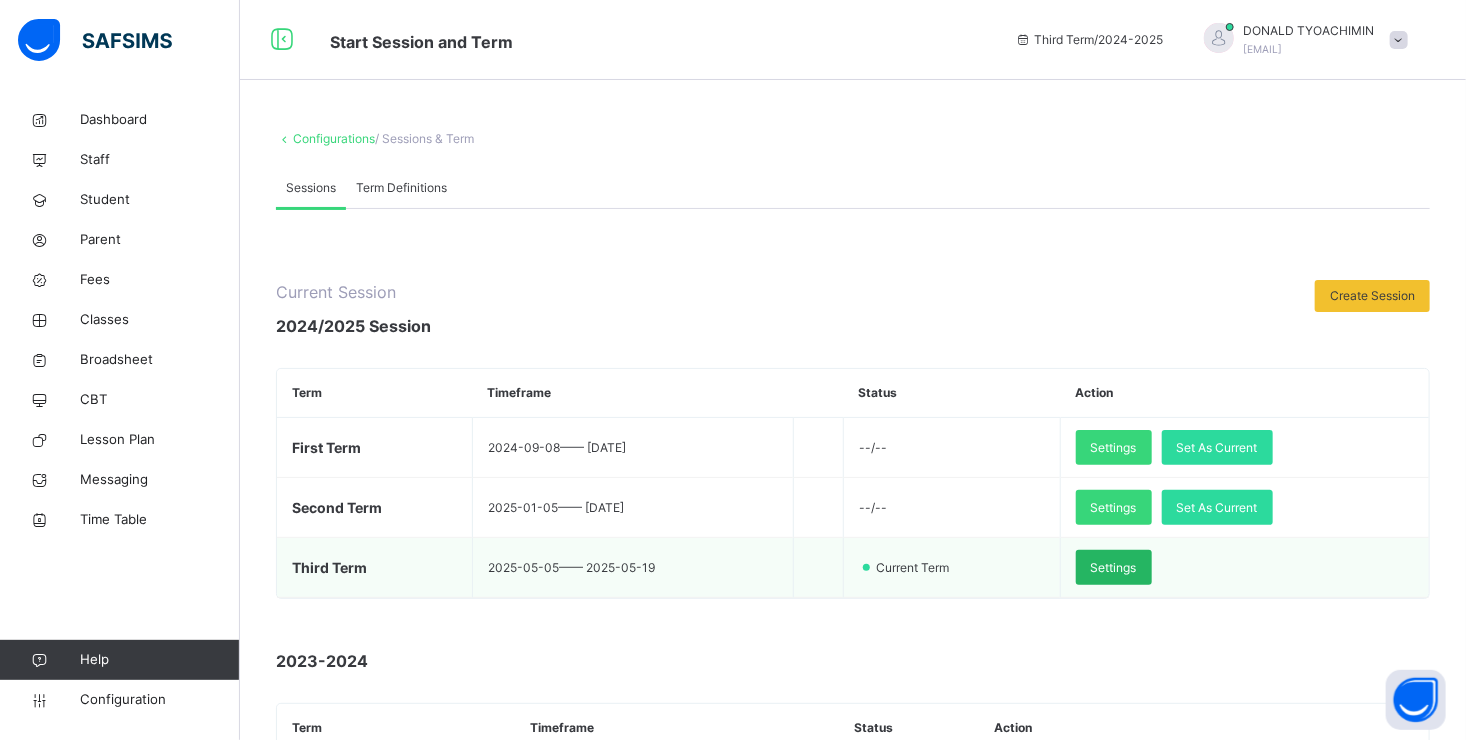 click on "Settings" at bounding box center [1114, 568] 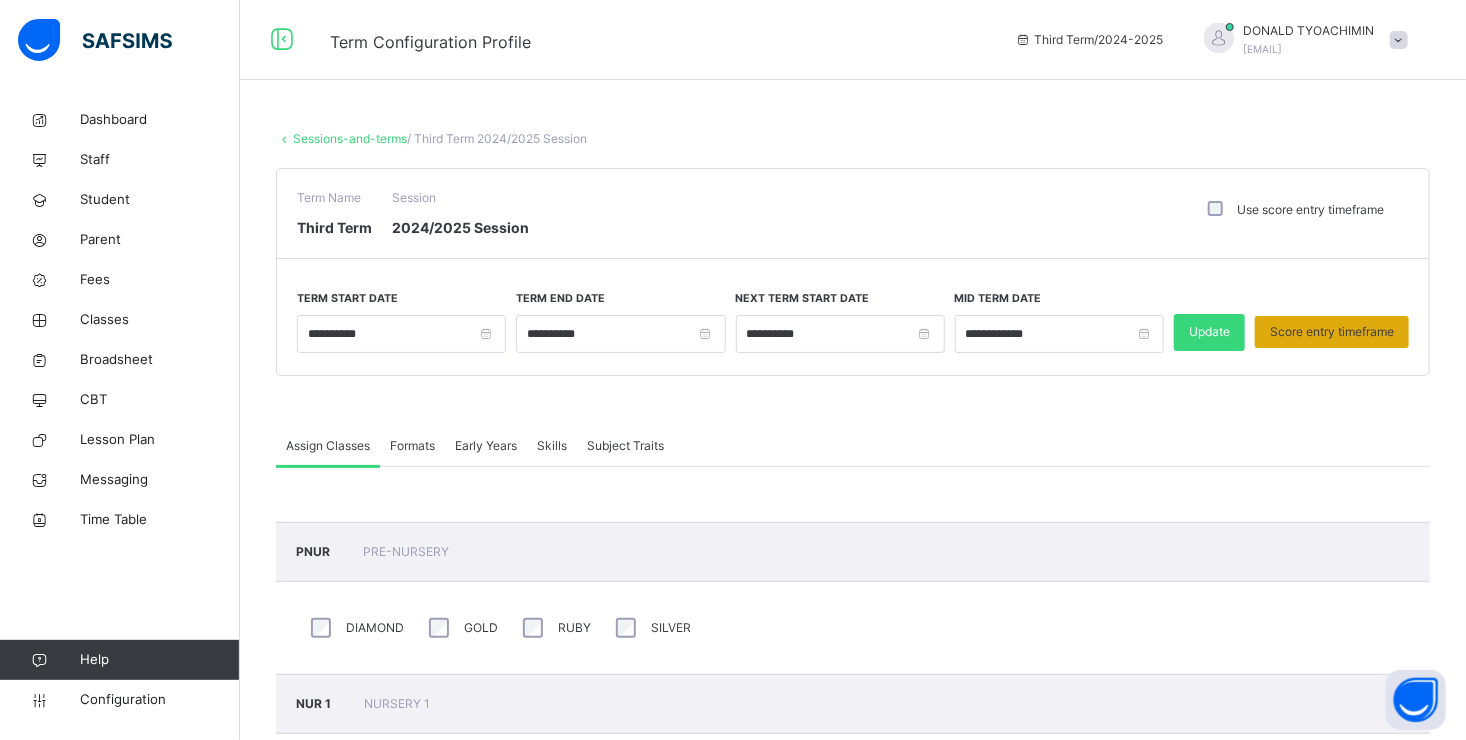 click on "Score entry timeframe" at bounding box center (1332, 332) 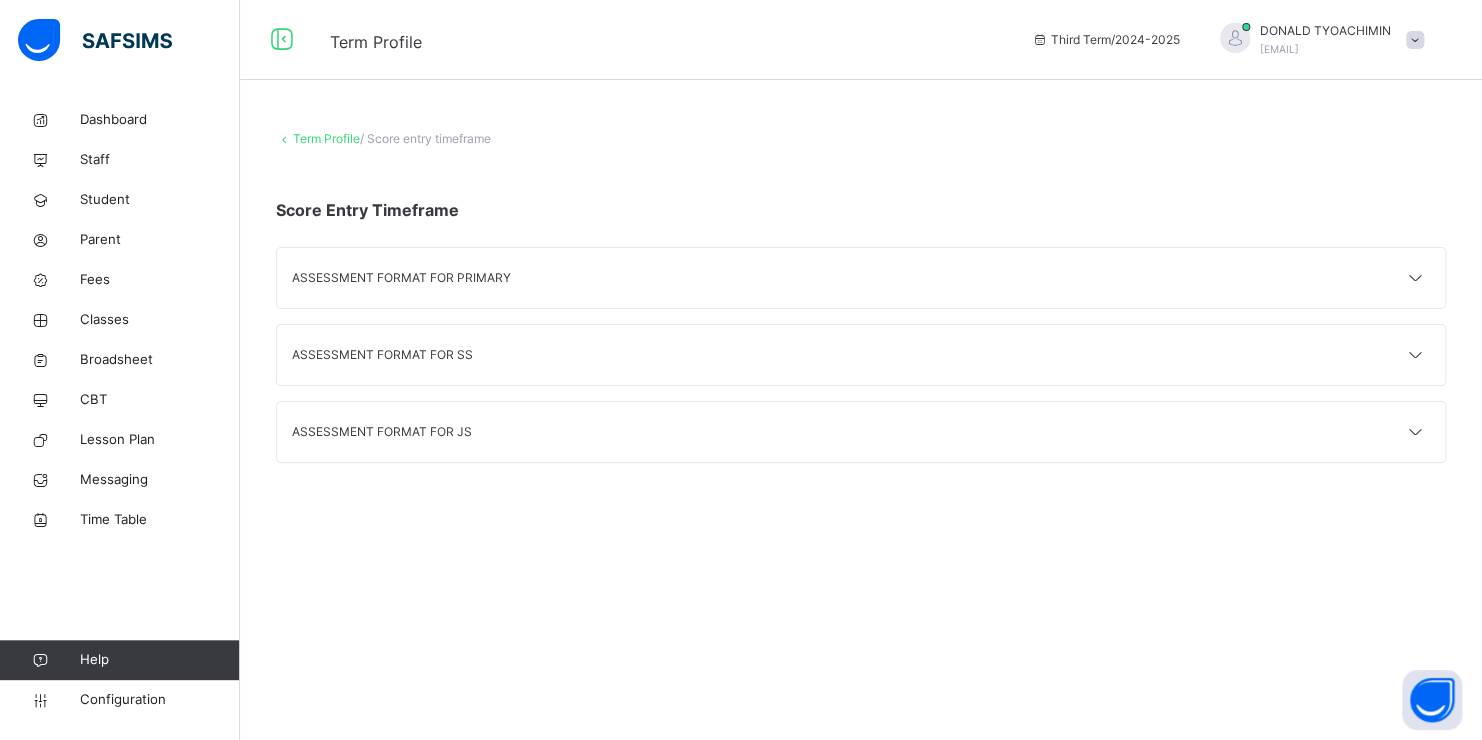 click on "ASSESSMENT FORMAT FOR PRIMARY" at bounding box center (576, 278) 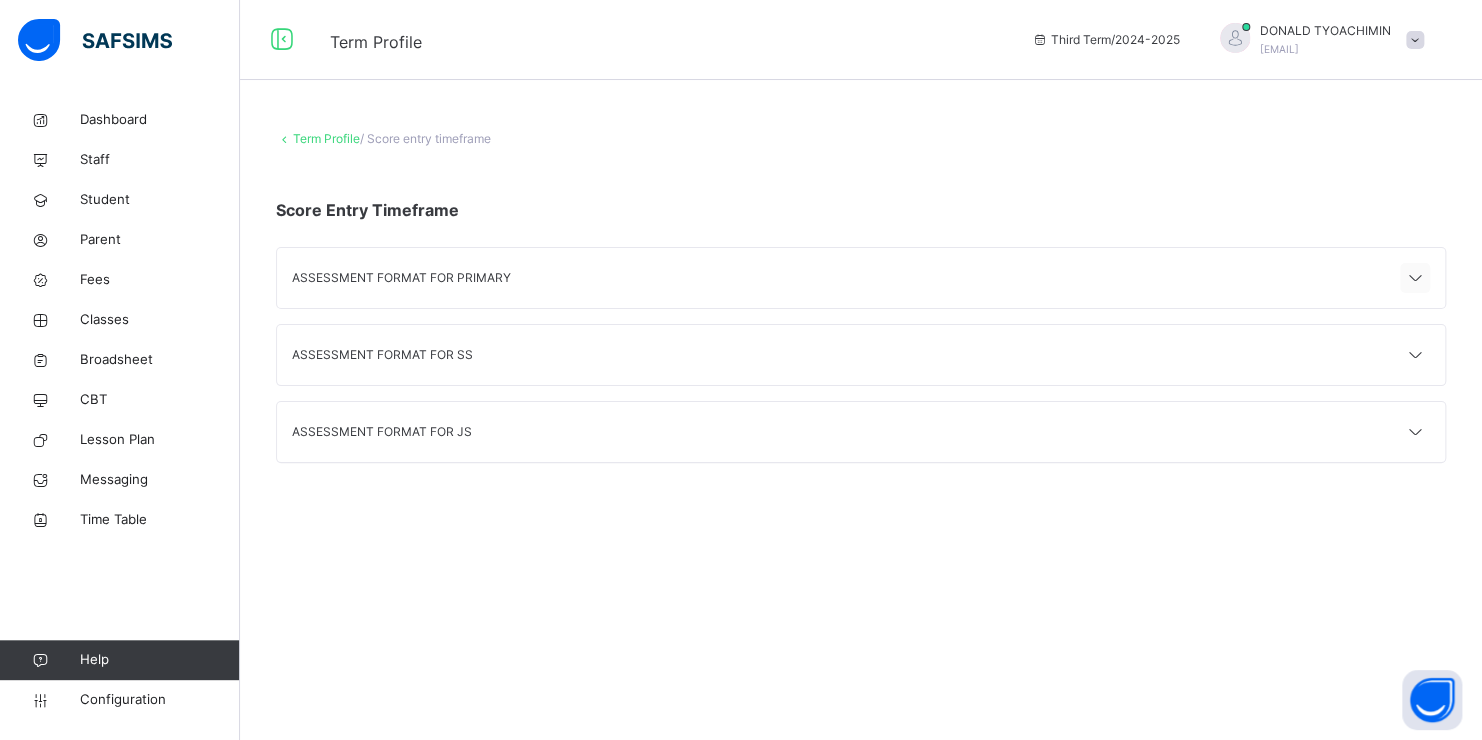 click at bounding box center [1415, 279] 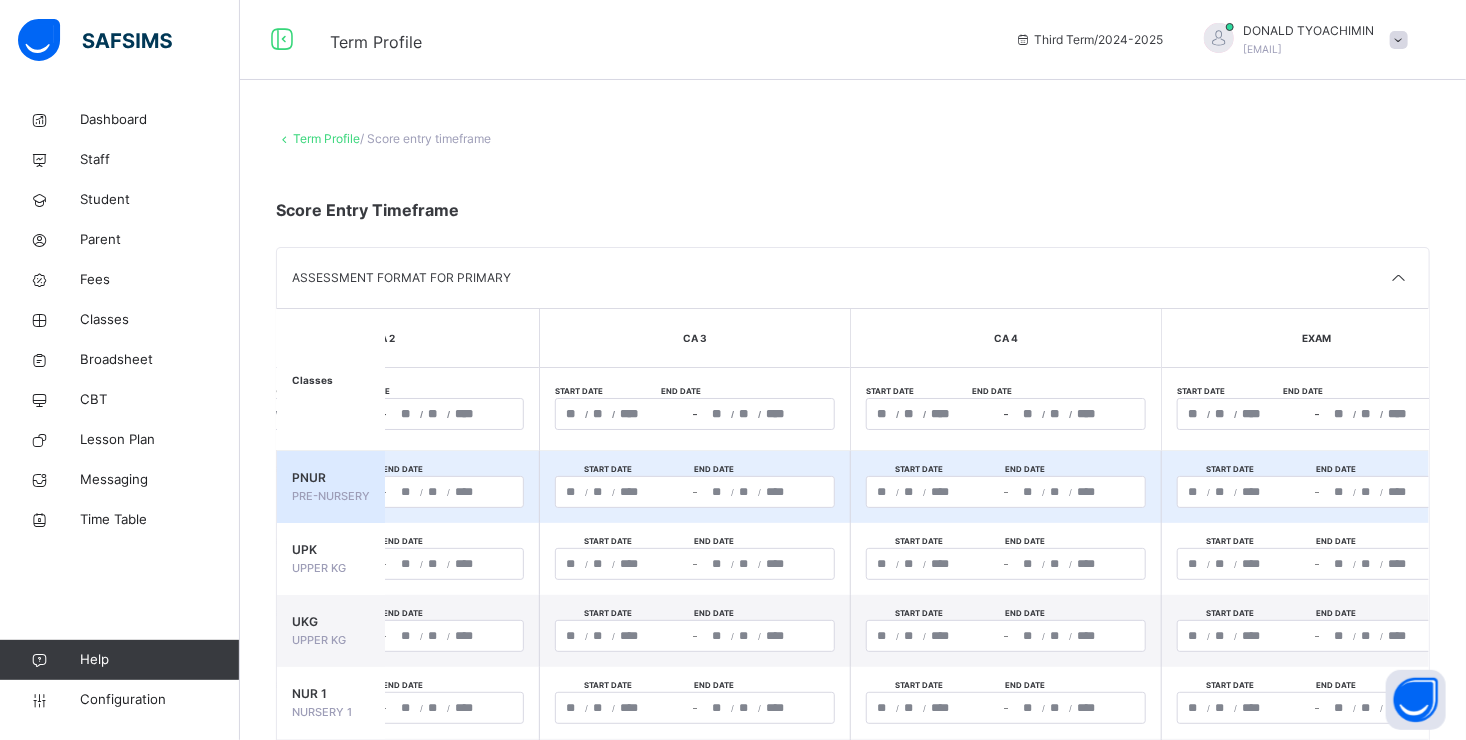 scroll, scrollTop: 0, scrollLeft: 622, axis: horizontal 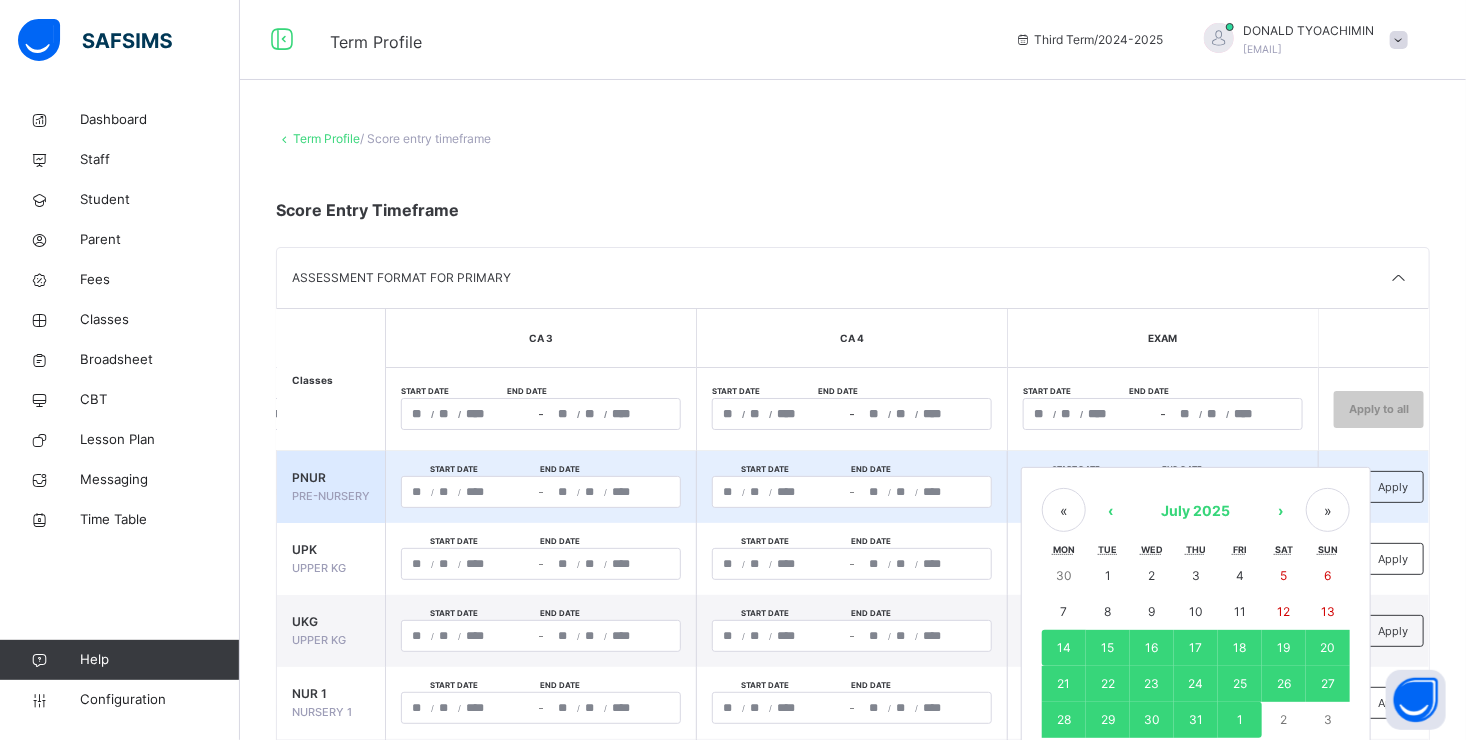 click on "**********" at bounding box center (1163, 492) 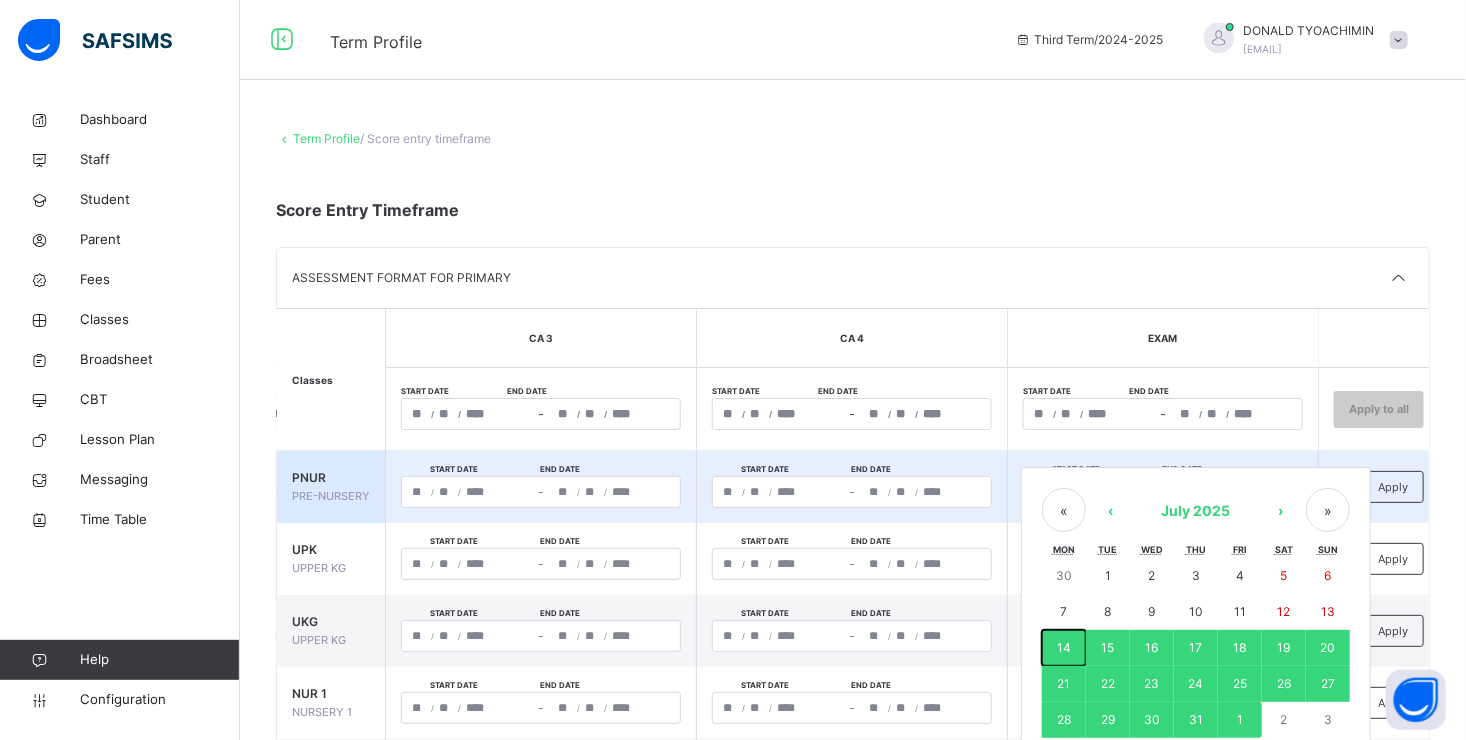 click on "14" at bounding box center (1064, 647) 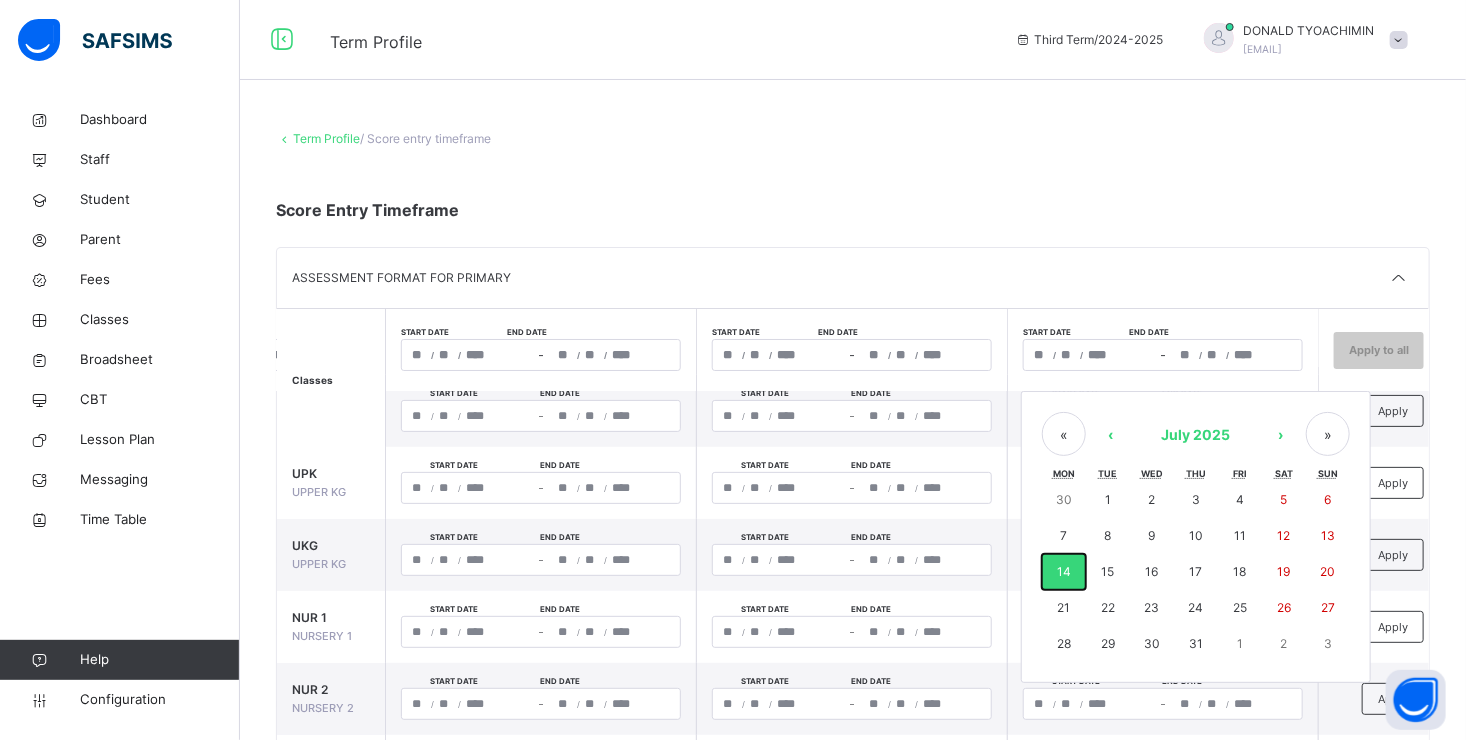 scroll, scrollTop: 200, scrollLeft: 622, axis: both 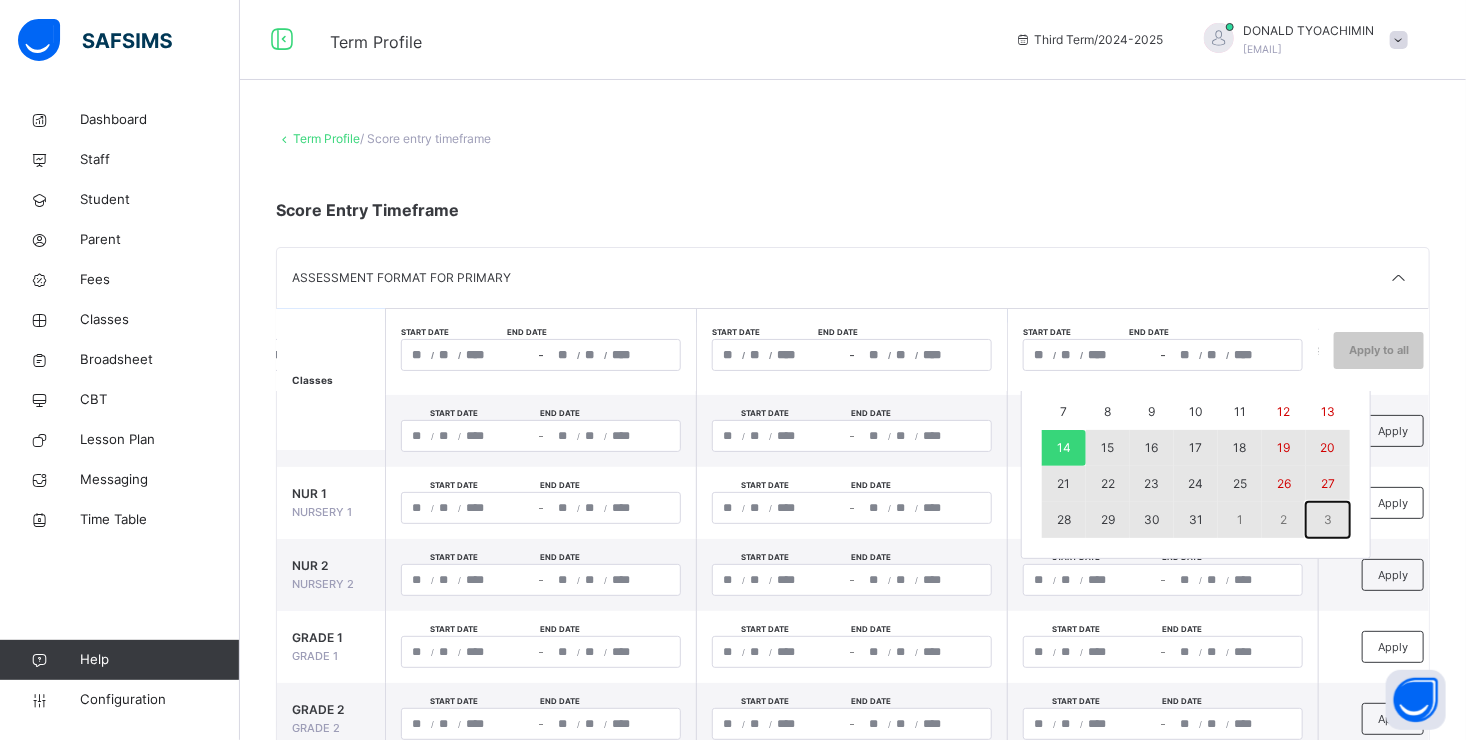 click on "3" at bounding box center [1328, 520] 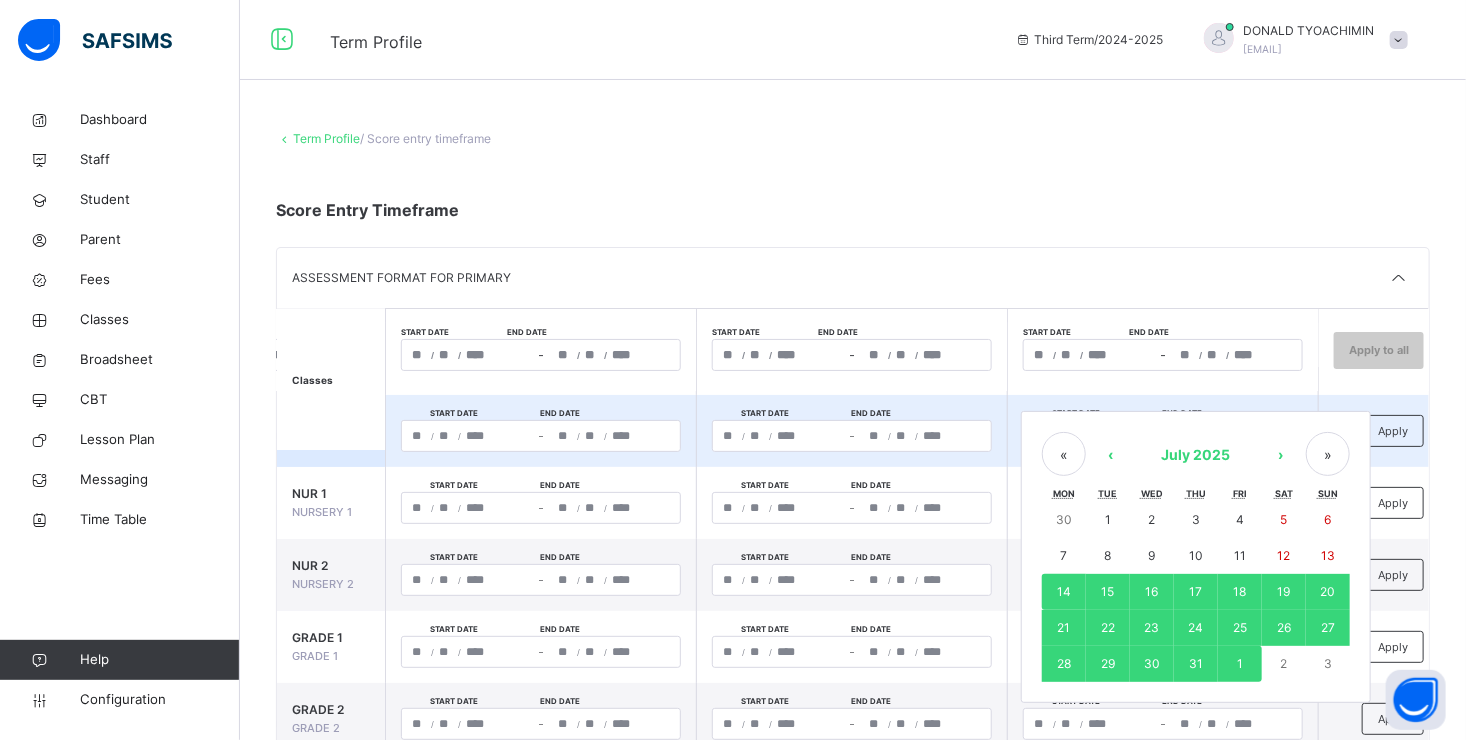 click on "**********" at bounding box center [1163, 436] 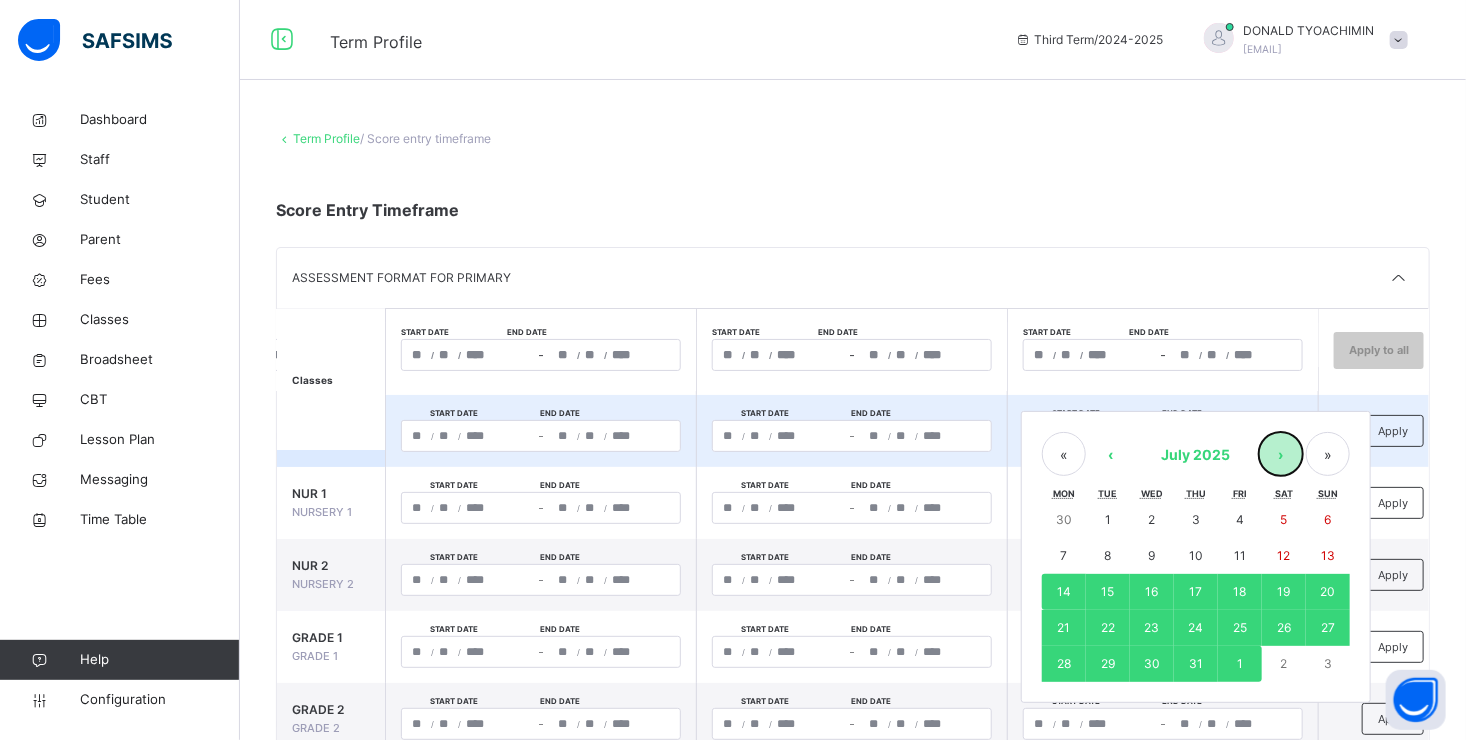 click on "›" at bounding box center [1281, 454] 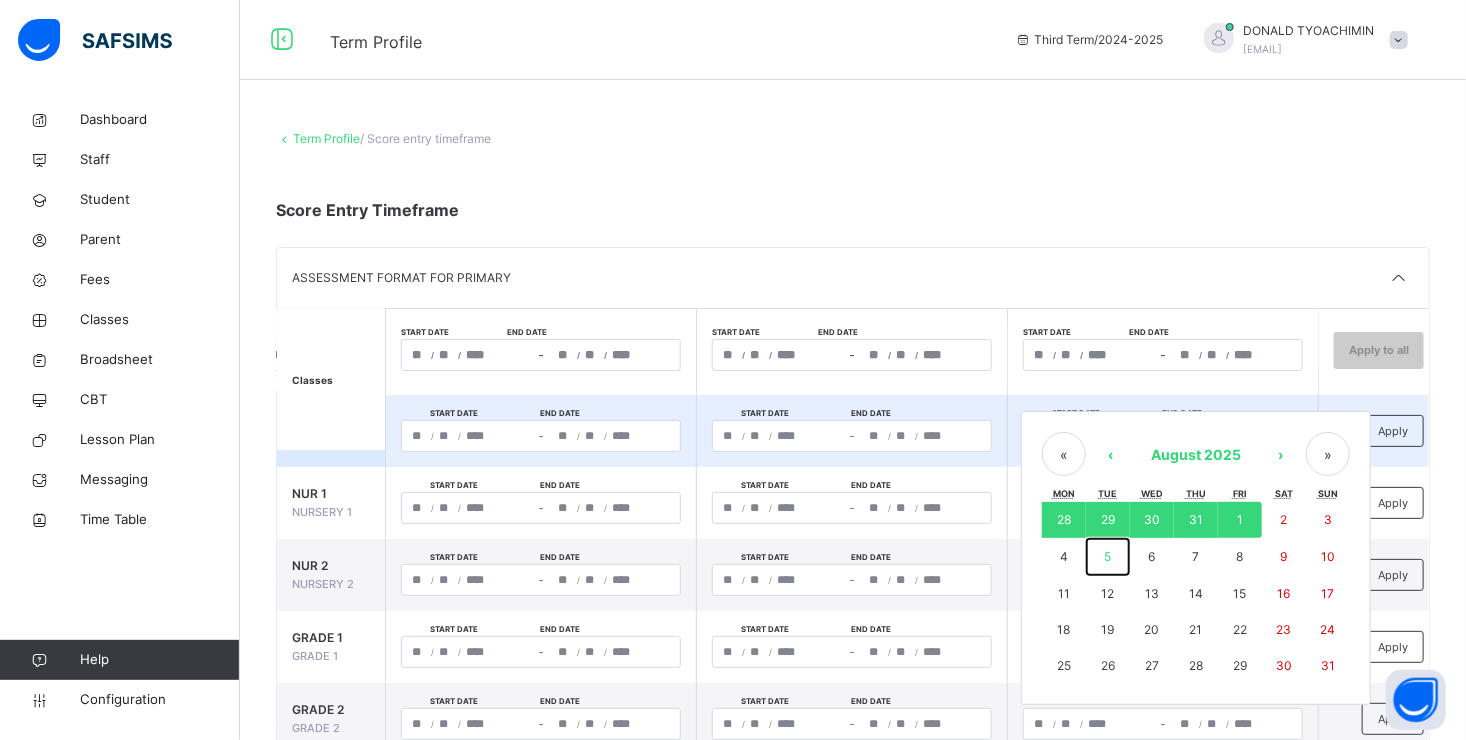 click on "5" at bounding box center [1108, 557] 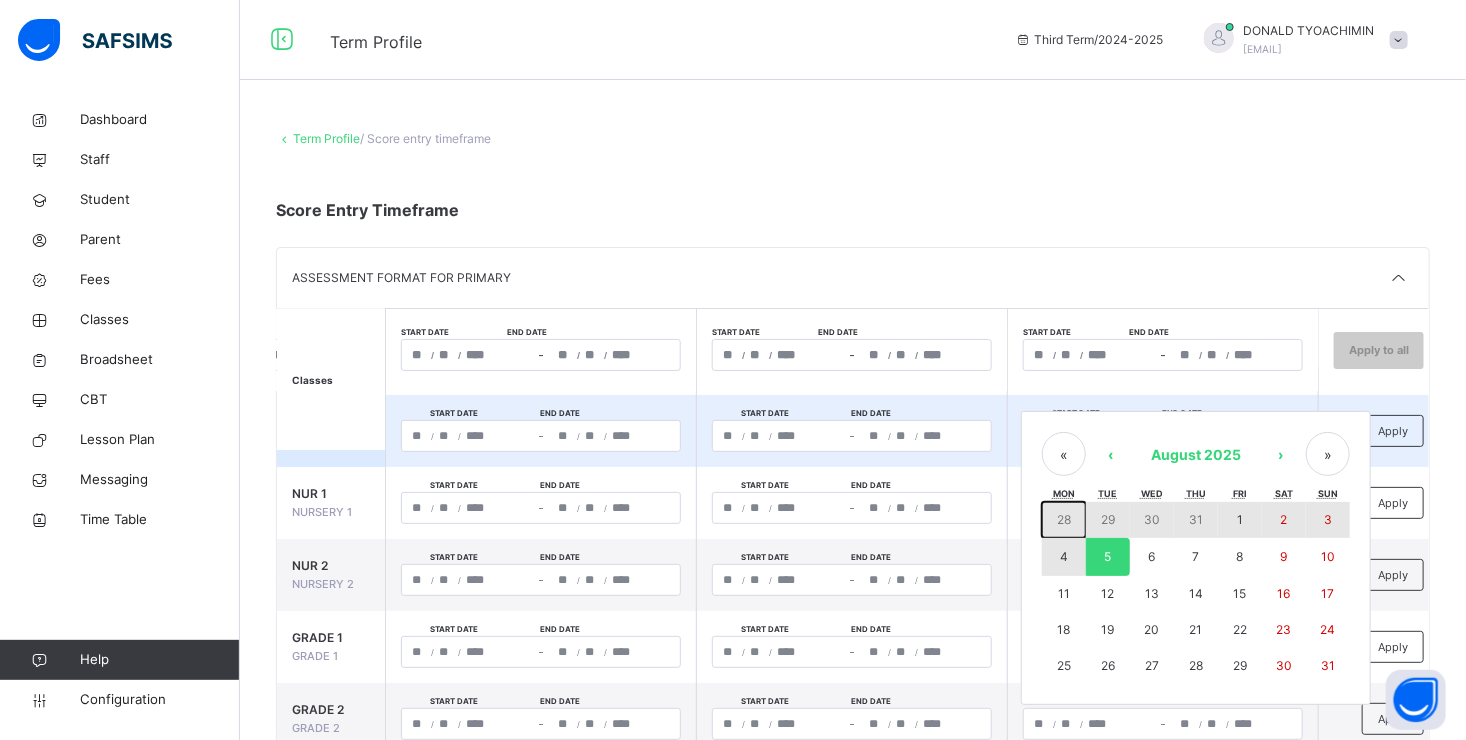 click on "28" at bounding box center (1064, 519) 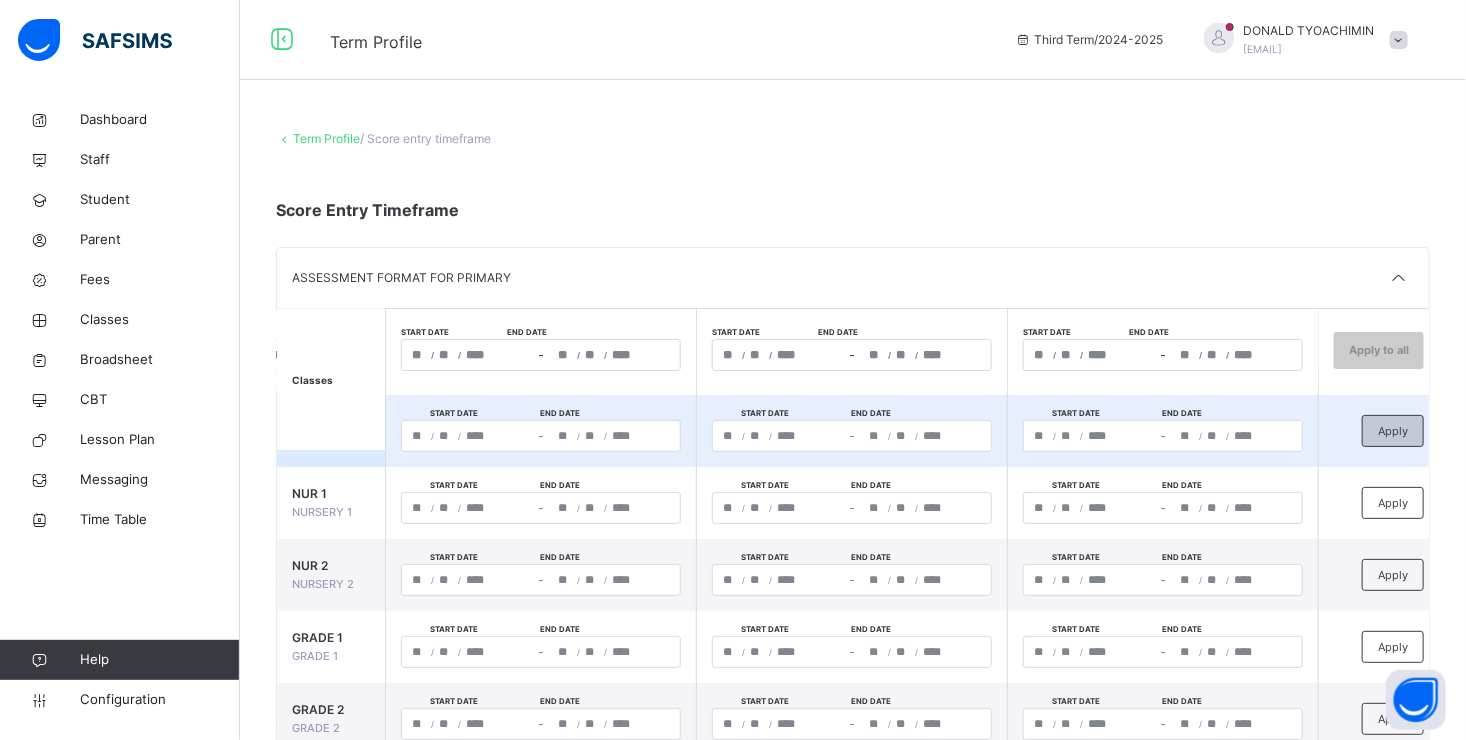 click on "Apply" at bounding box center (1393, 431) 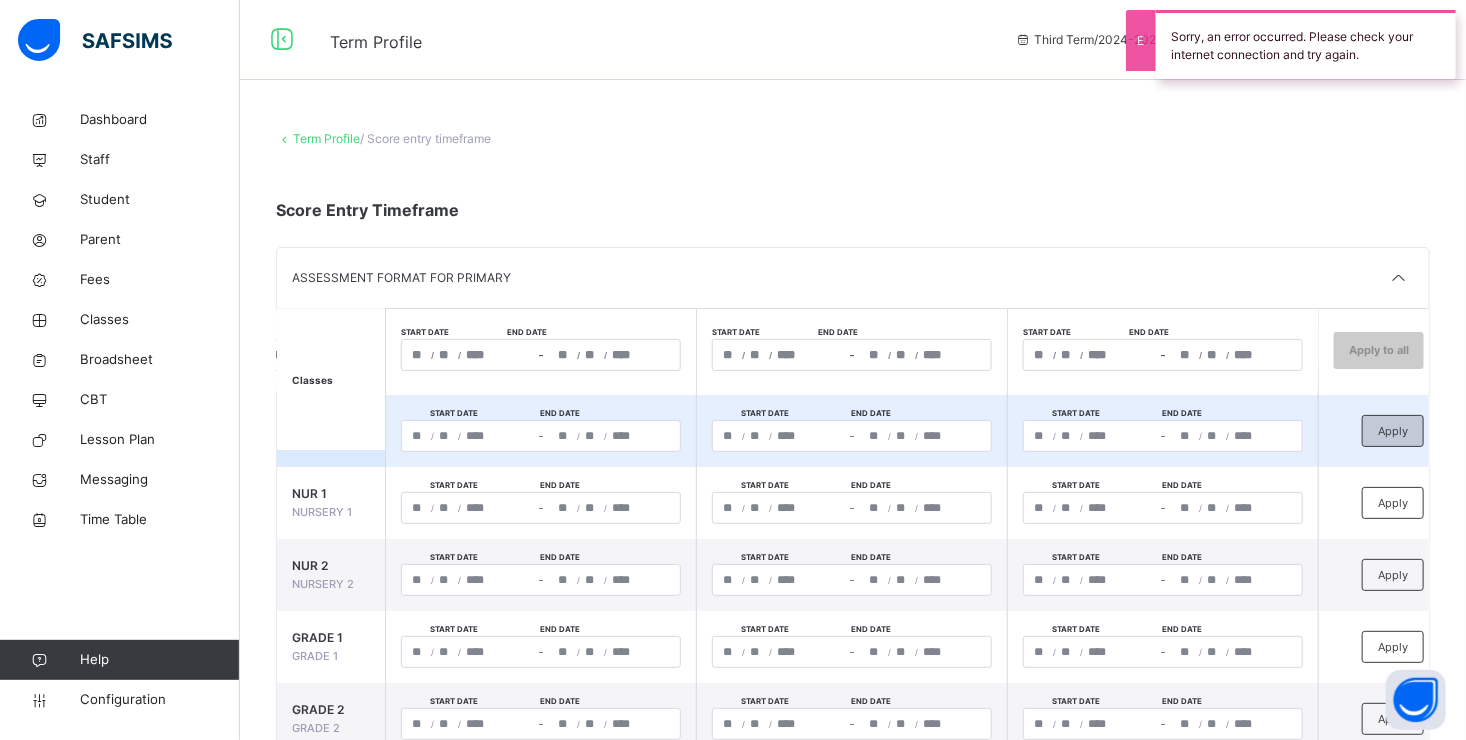 click on "Apply" at bounding box center [1393, 431] 